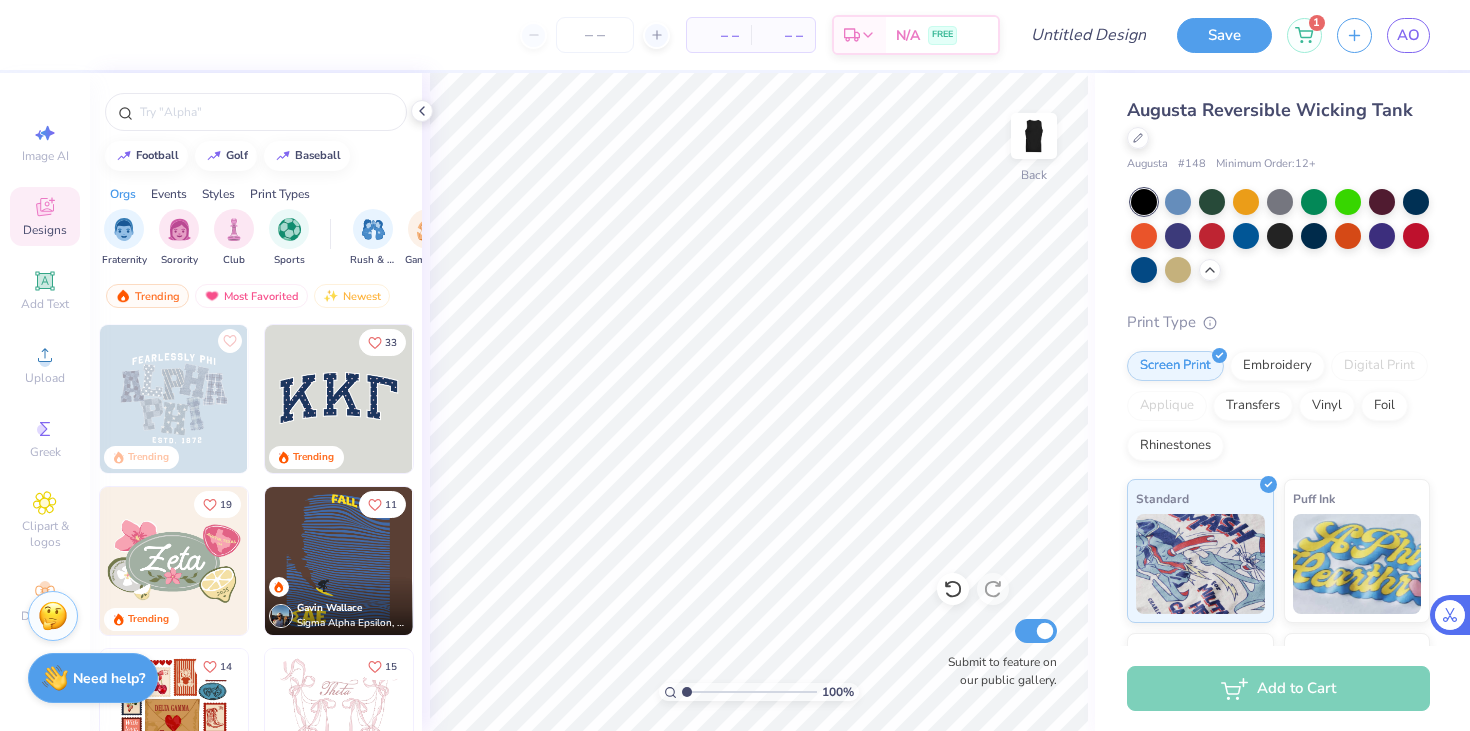 scroll, scrollTop: 0, scrollLeft: 0, axis: both 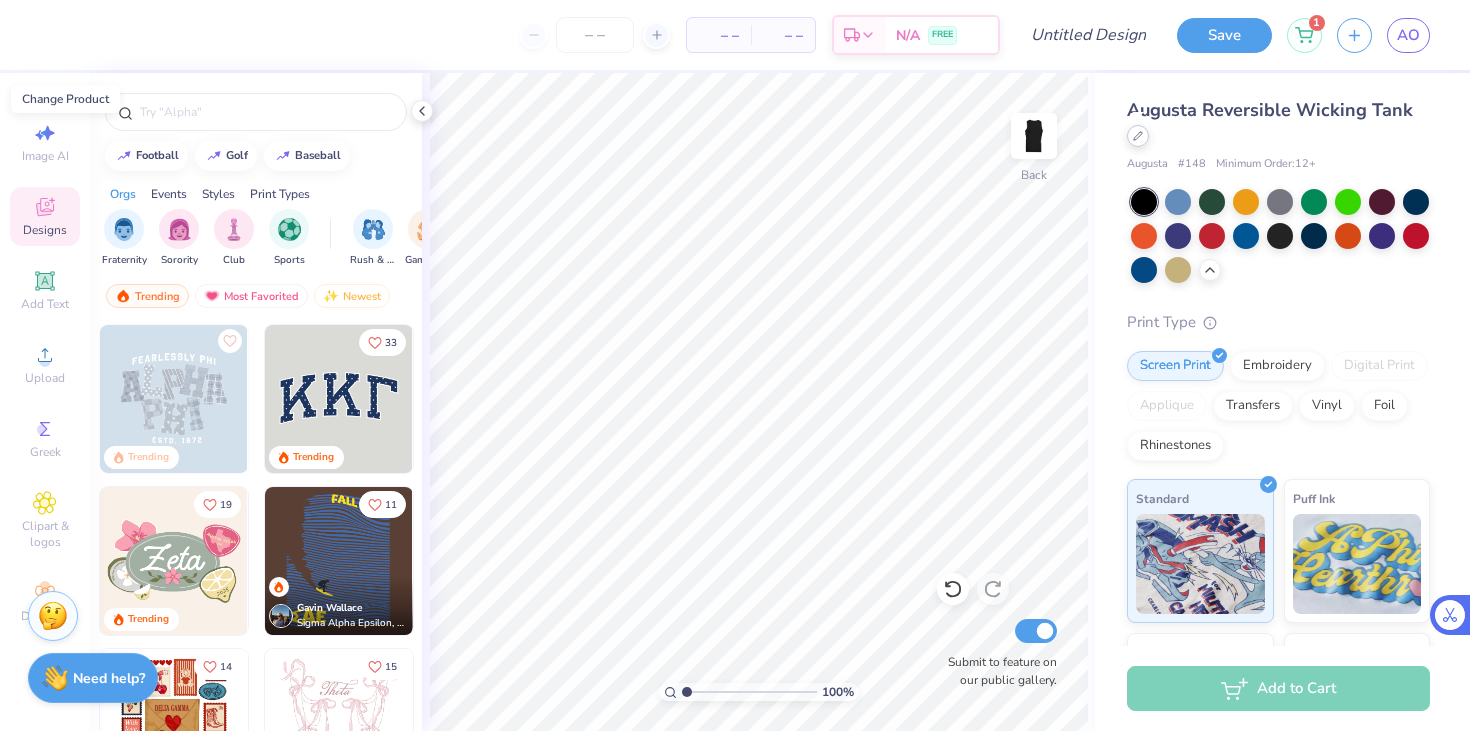 click at bounding box center (1138, 136) 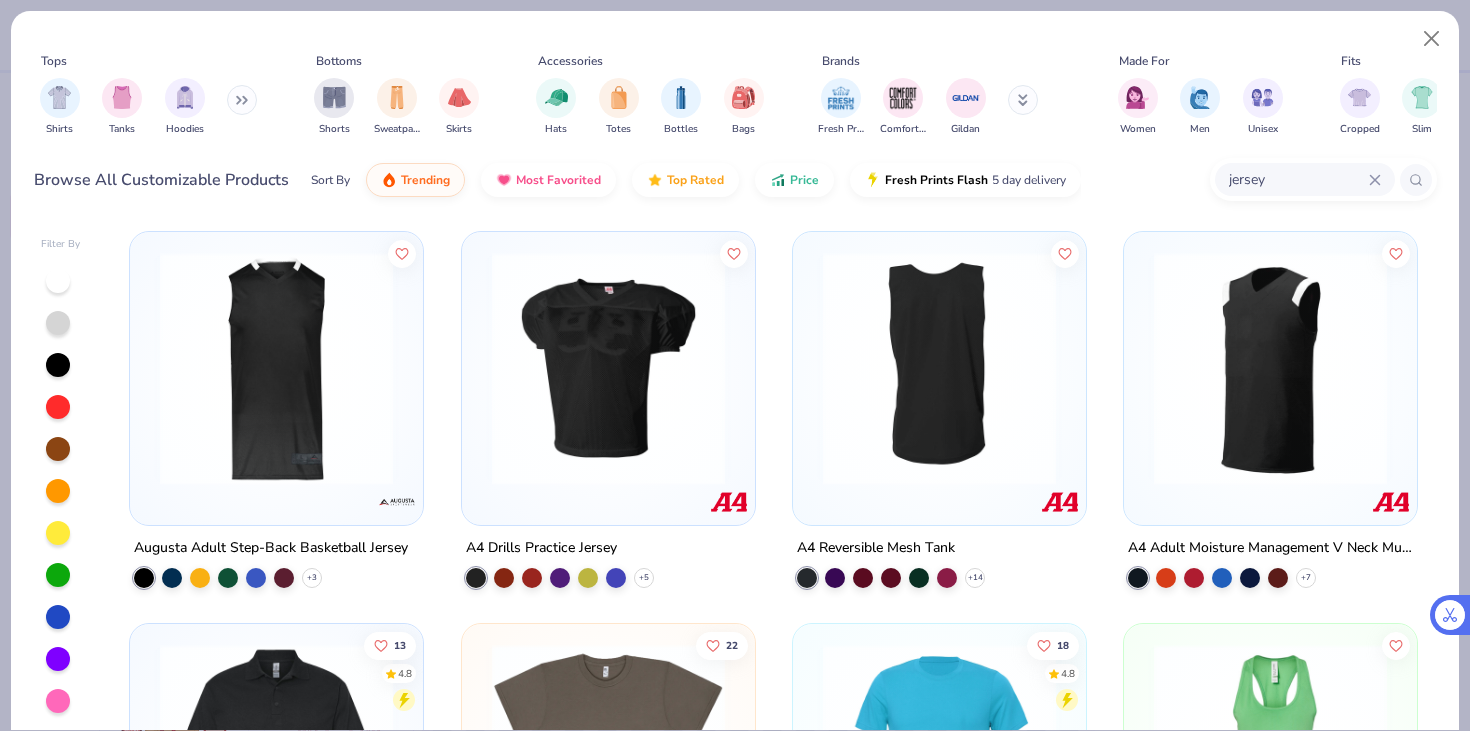 click 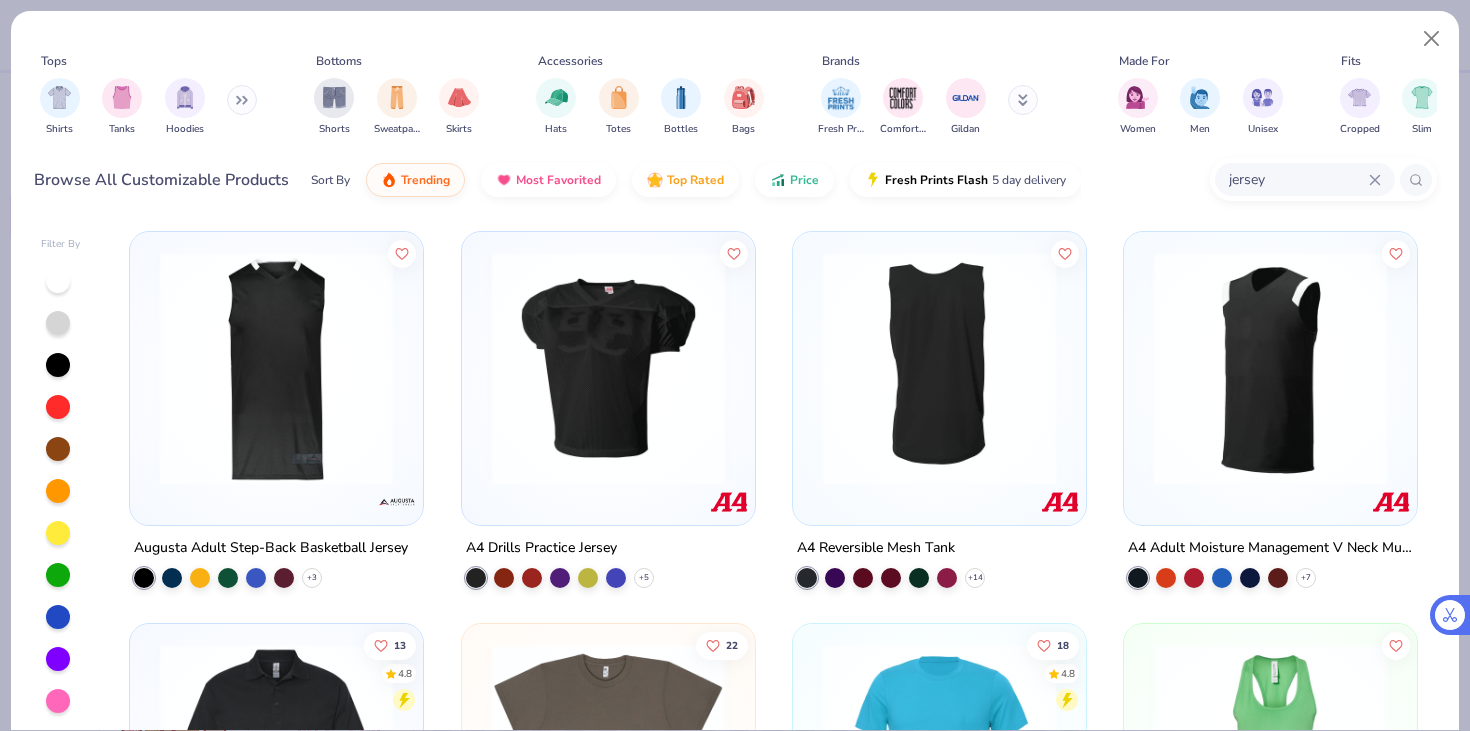 type 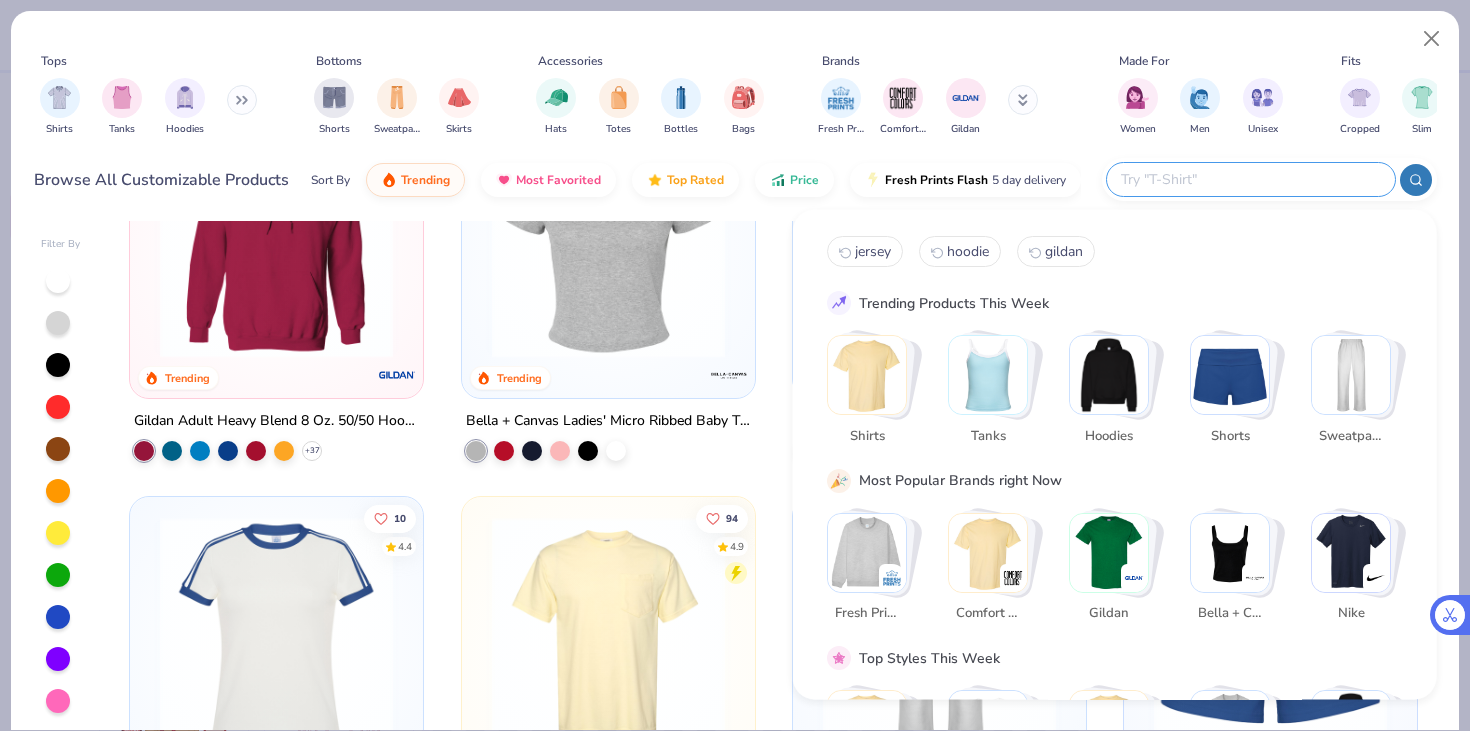scroll, scrollTop: 919, scrollLeft: 0, axis: vertical 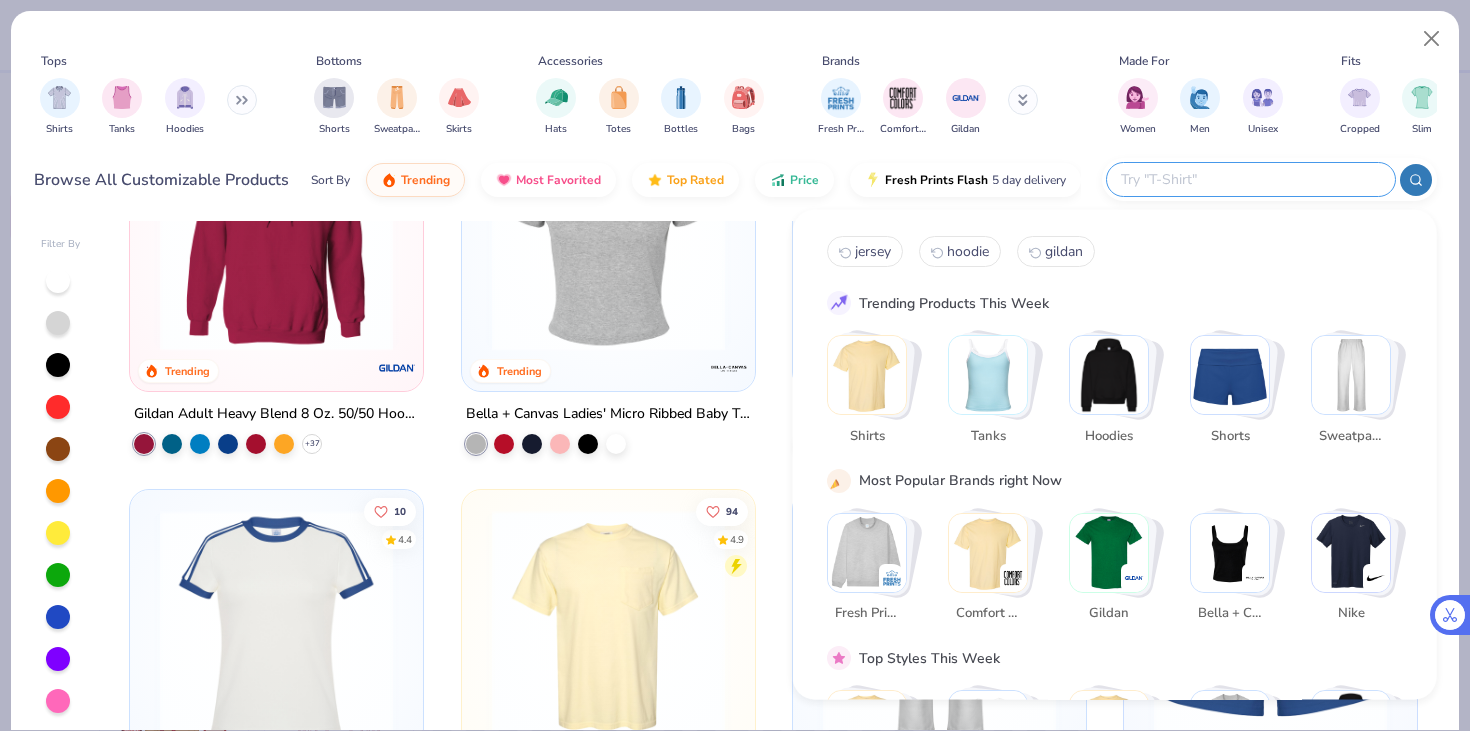 click at bounding box center (867, 375) 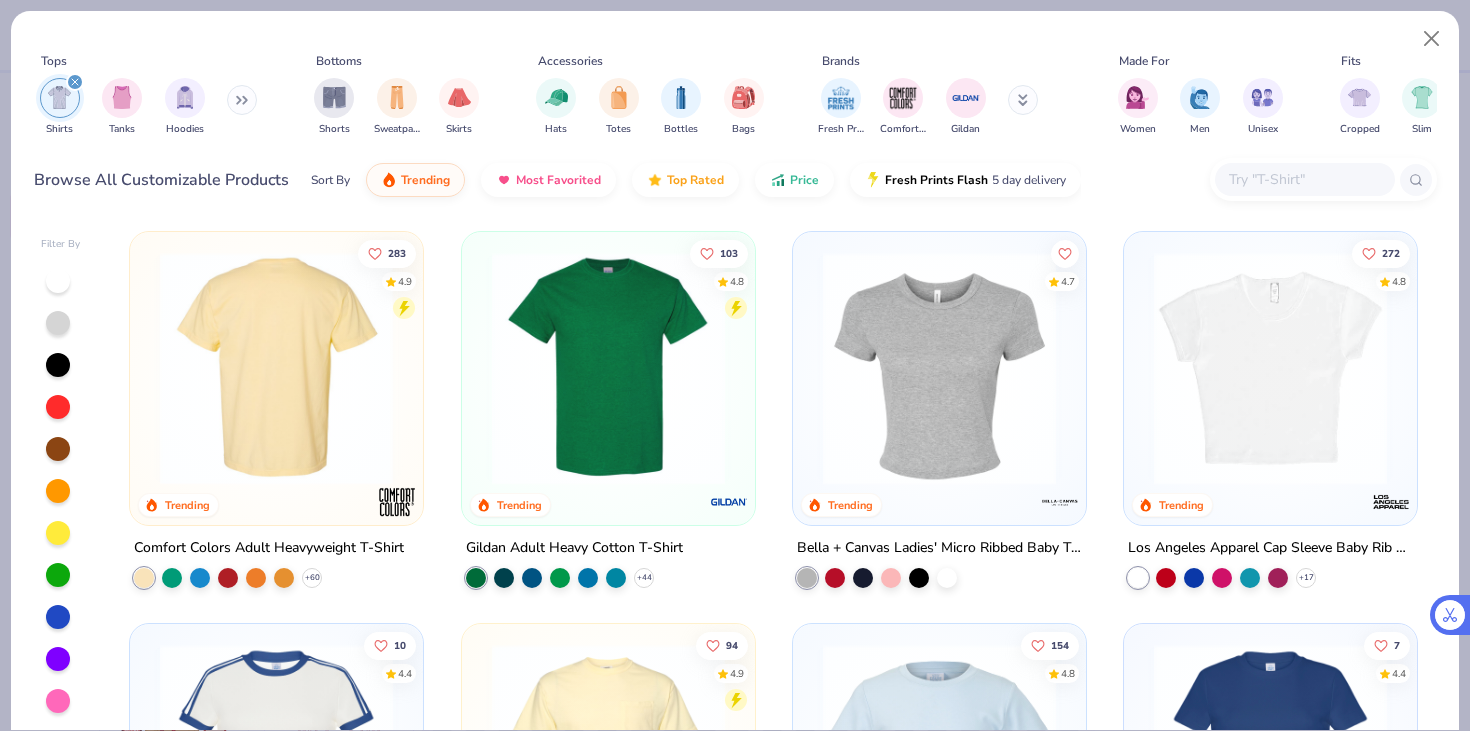 click at bounding box center (23, 368) 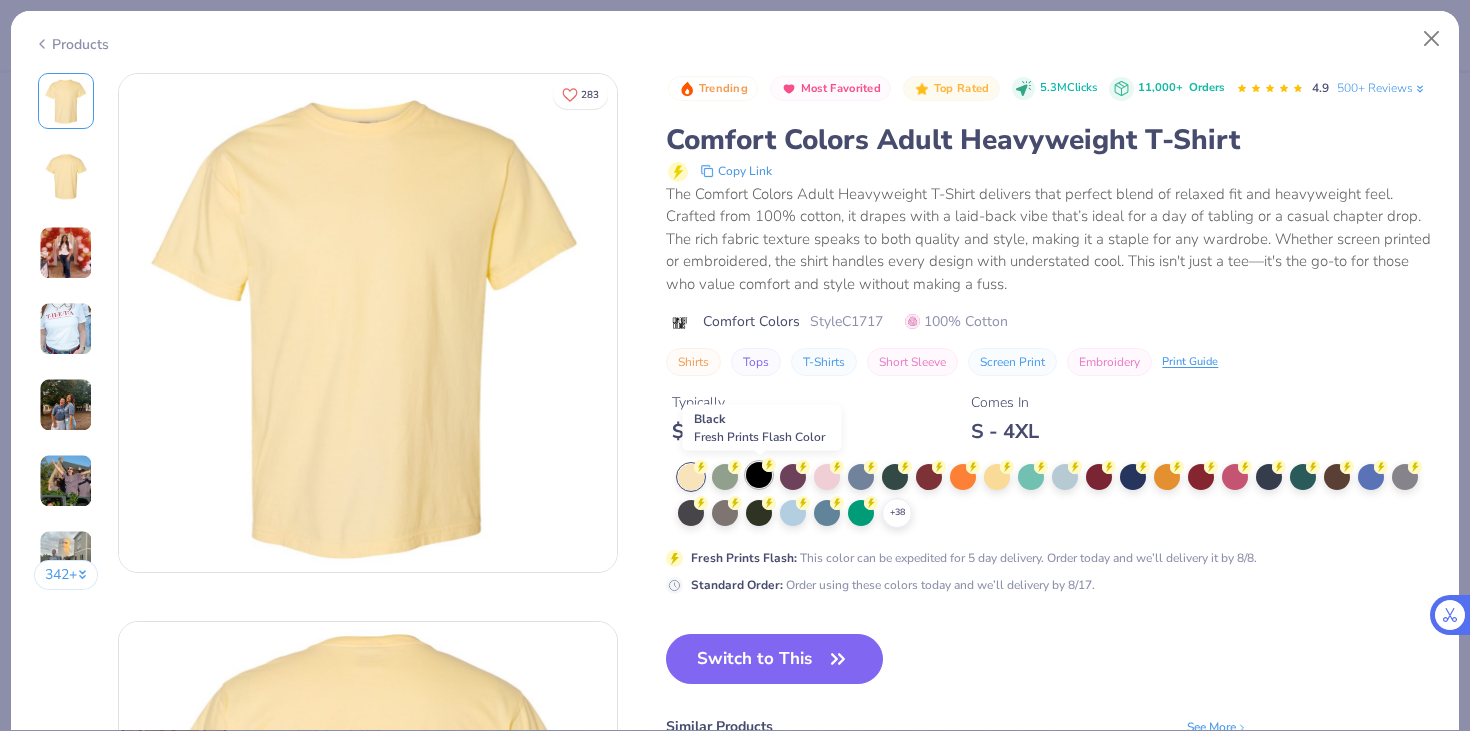 click at bounding box center (759, 475) 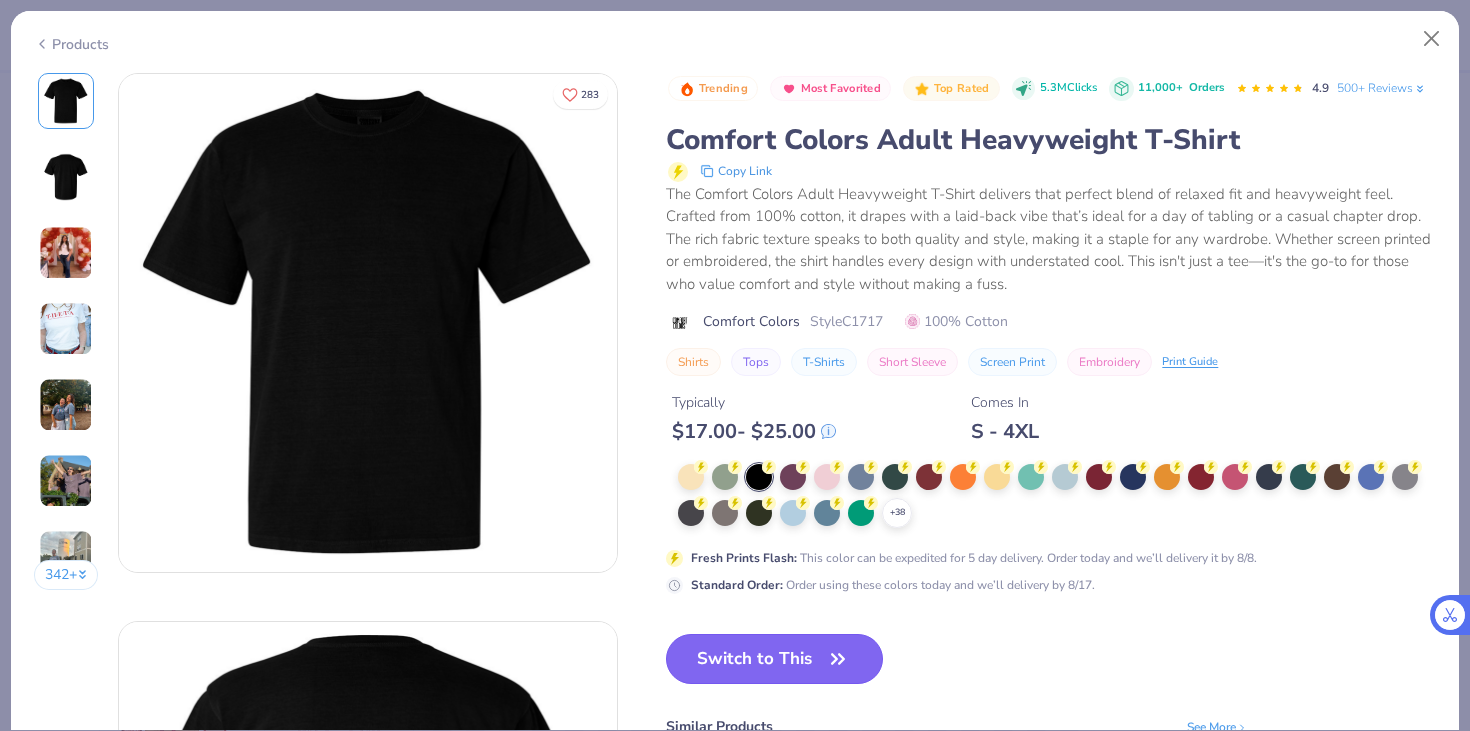 click on "Switch to This" at bounding box center [774, 659] 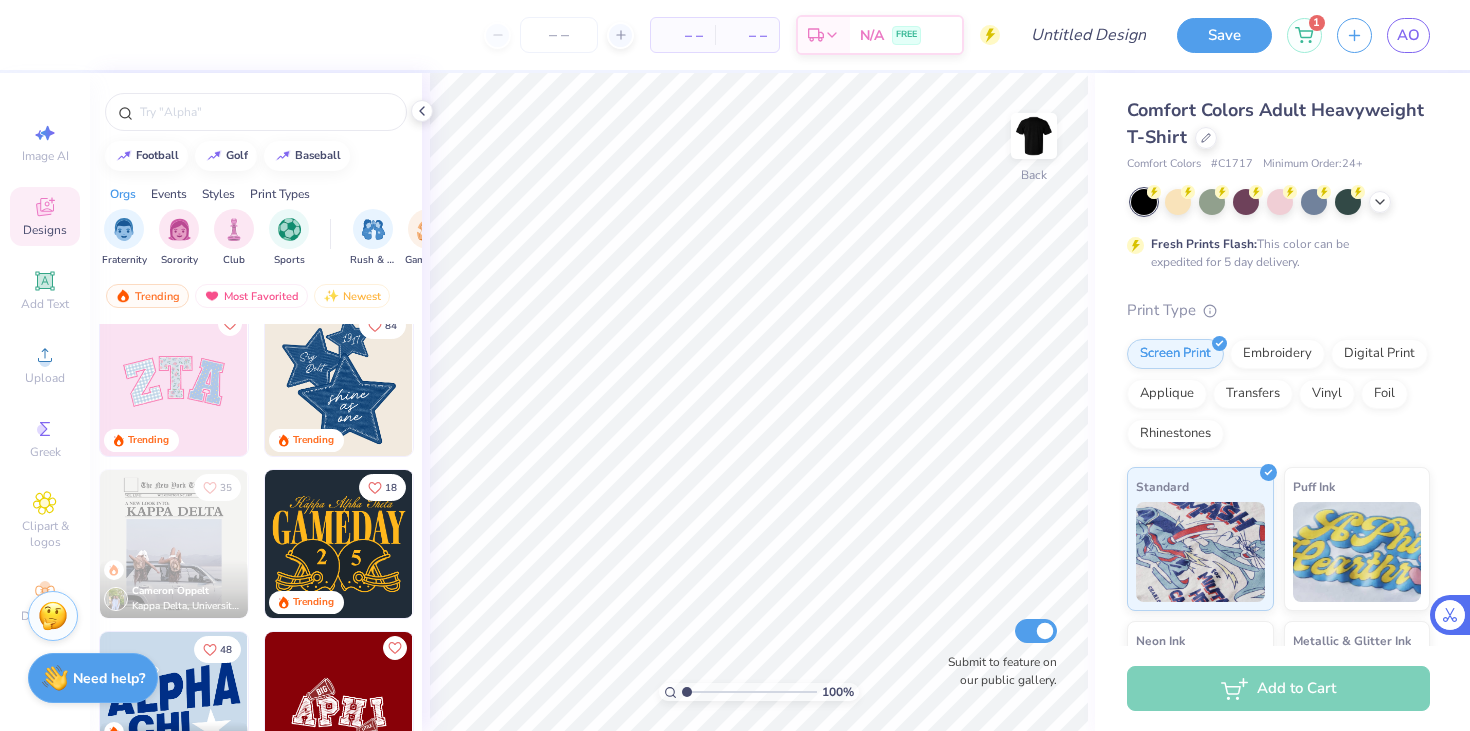 scroll, scrollTop: 1329, scrollLeft: 0, axis: vertical 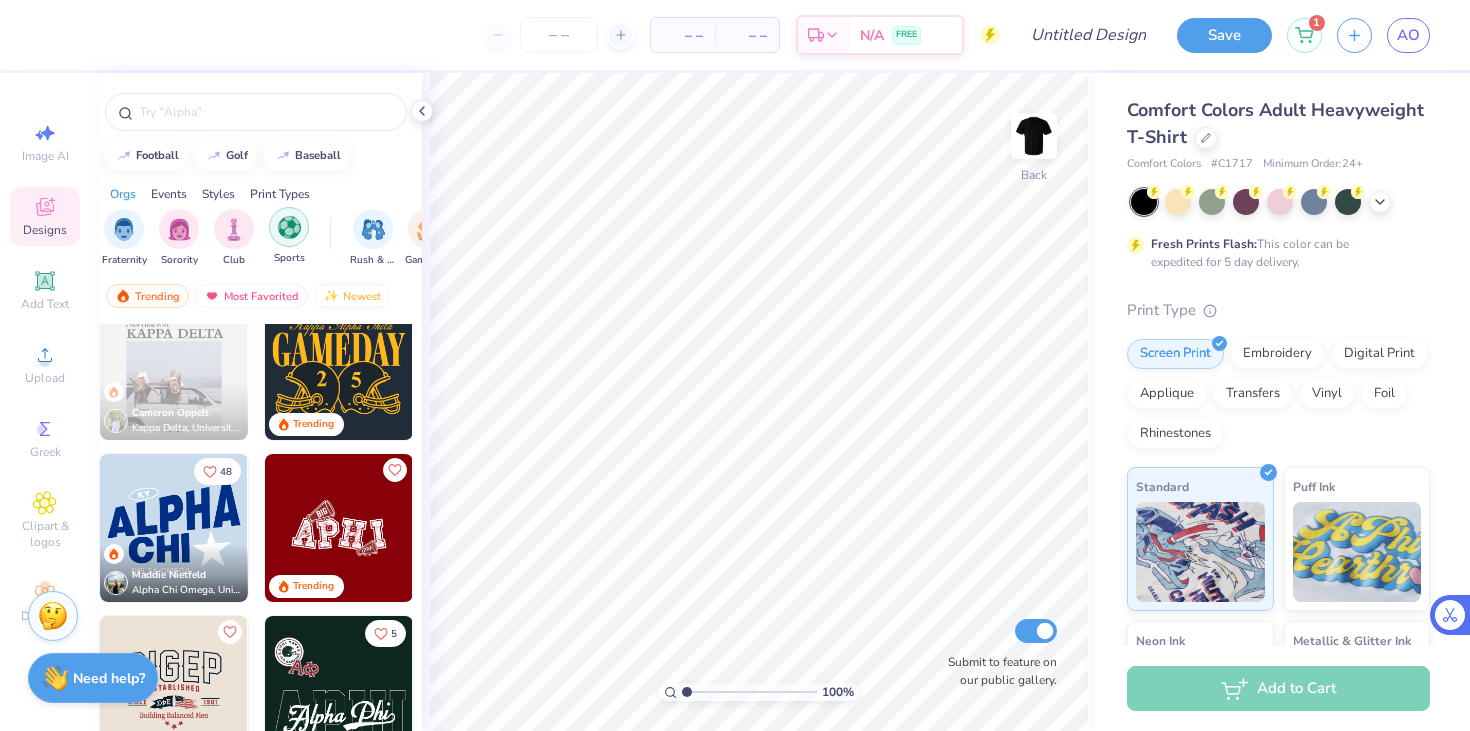 click at bounding box center (289, 227) 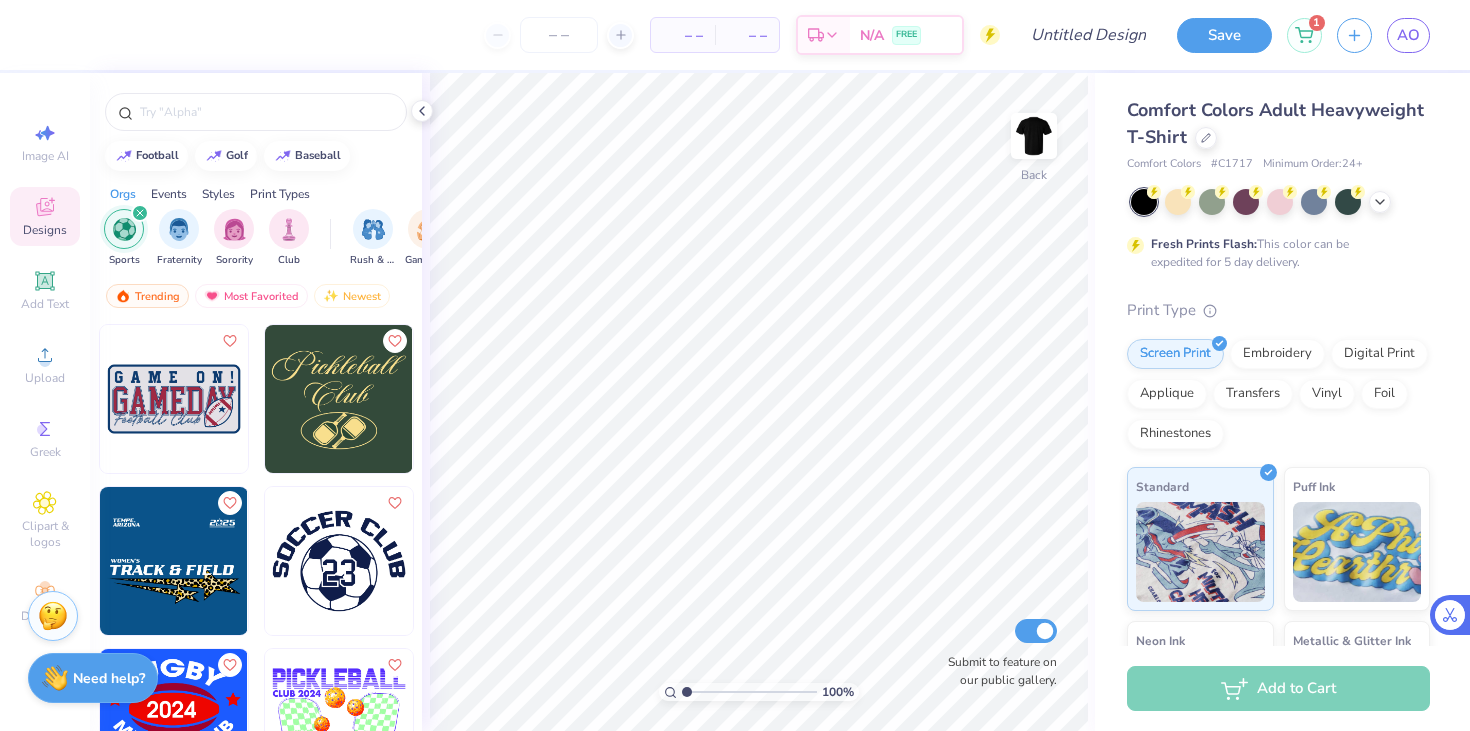 click at bounding box center (179, 229) 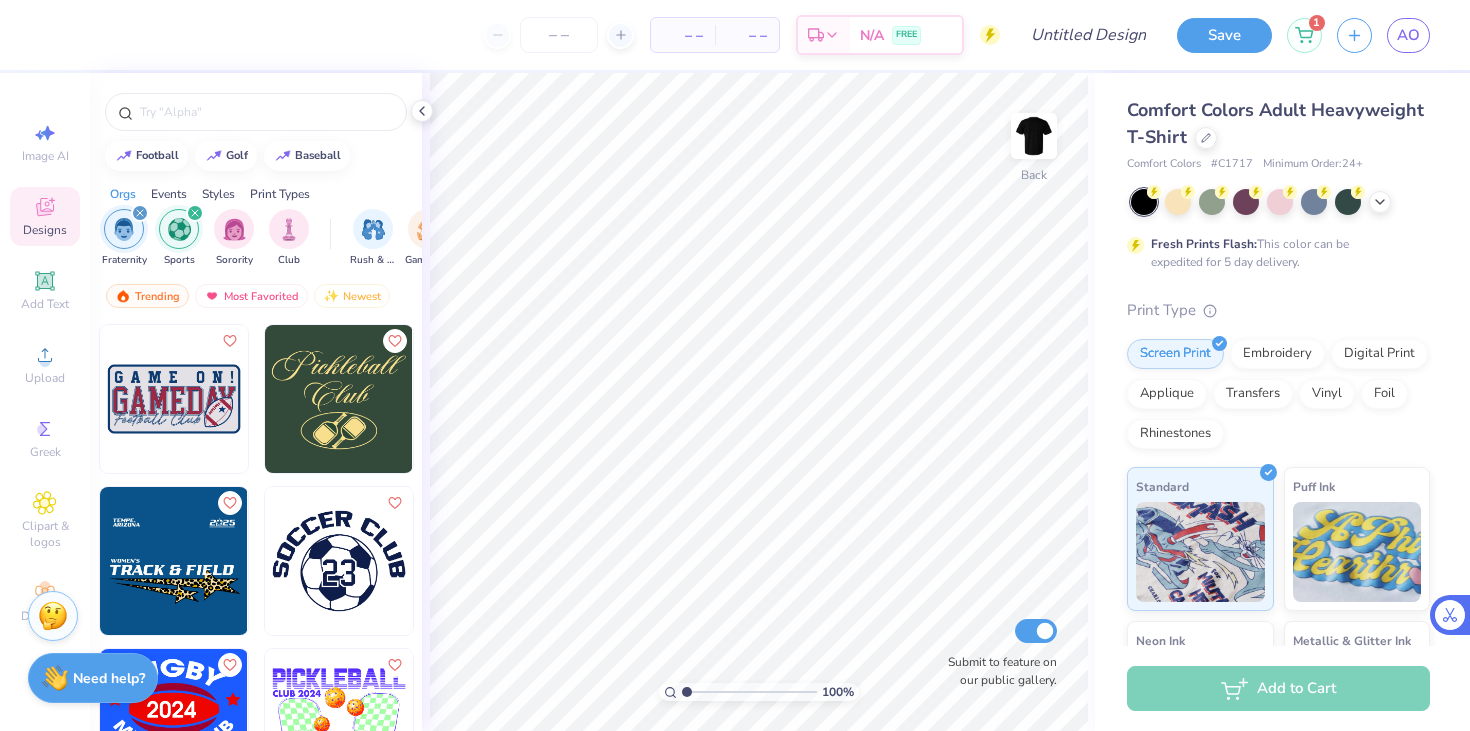 click at bounding box center (179, 229) 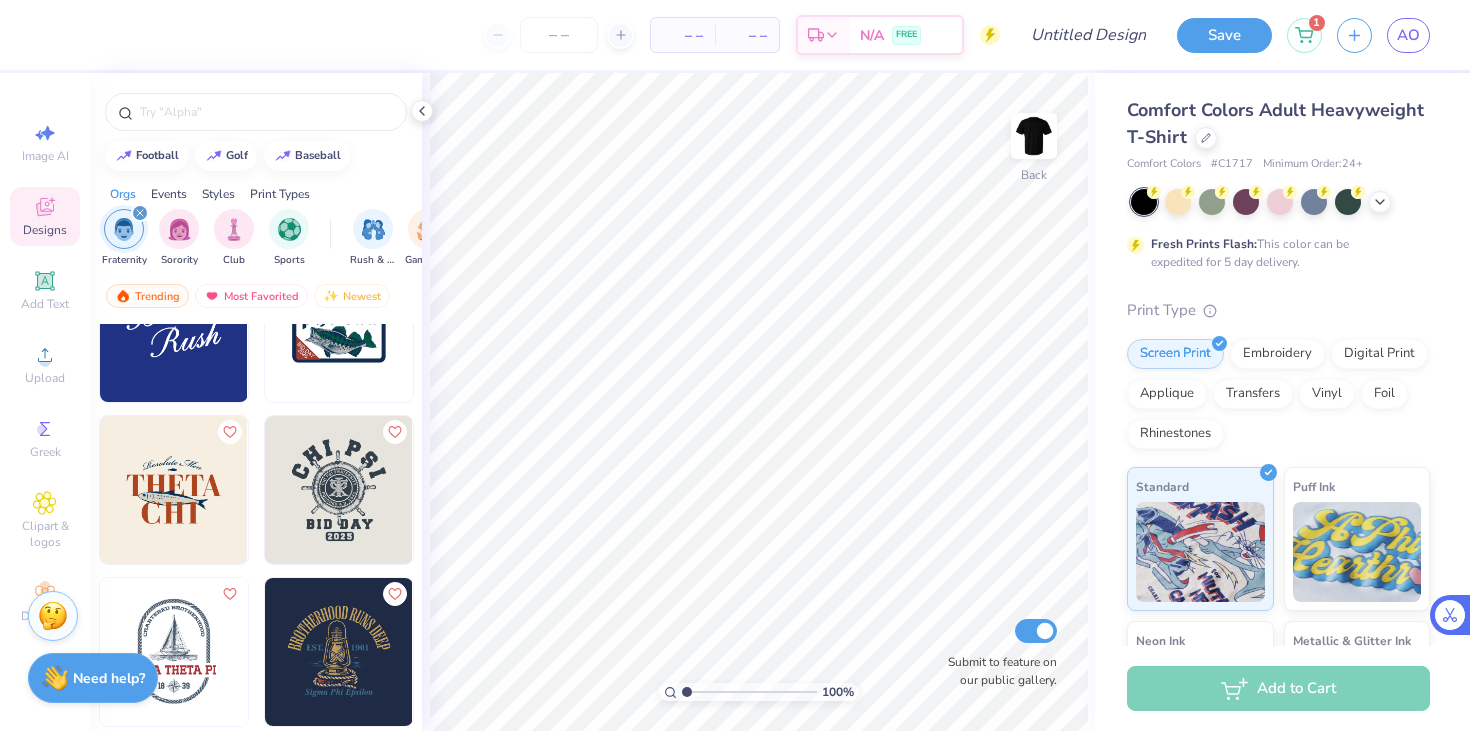 scroll, scrollTop: 14189, scrollLeft: 0, axis: vertical 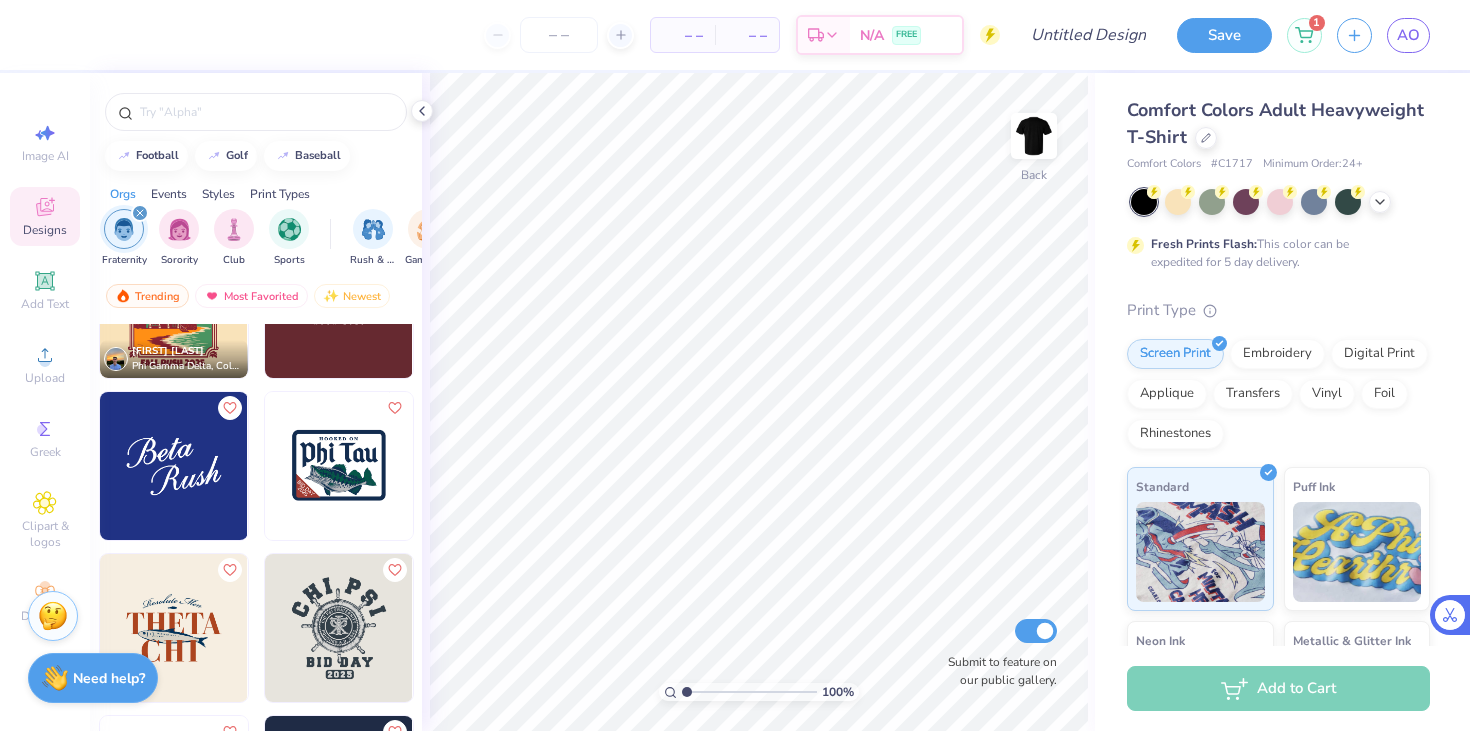 click at bounding box center [339, 466] 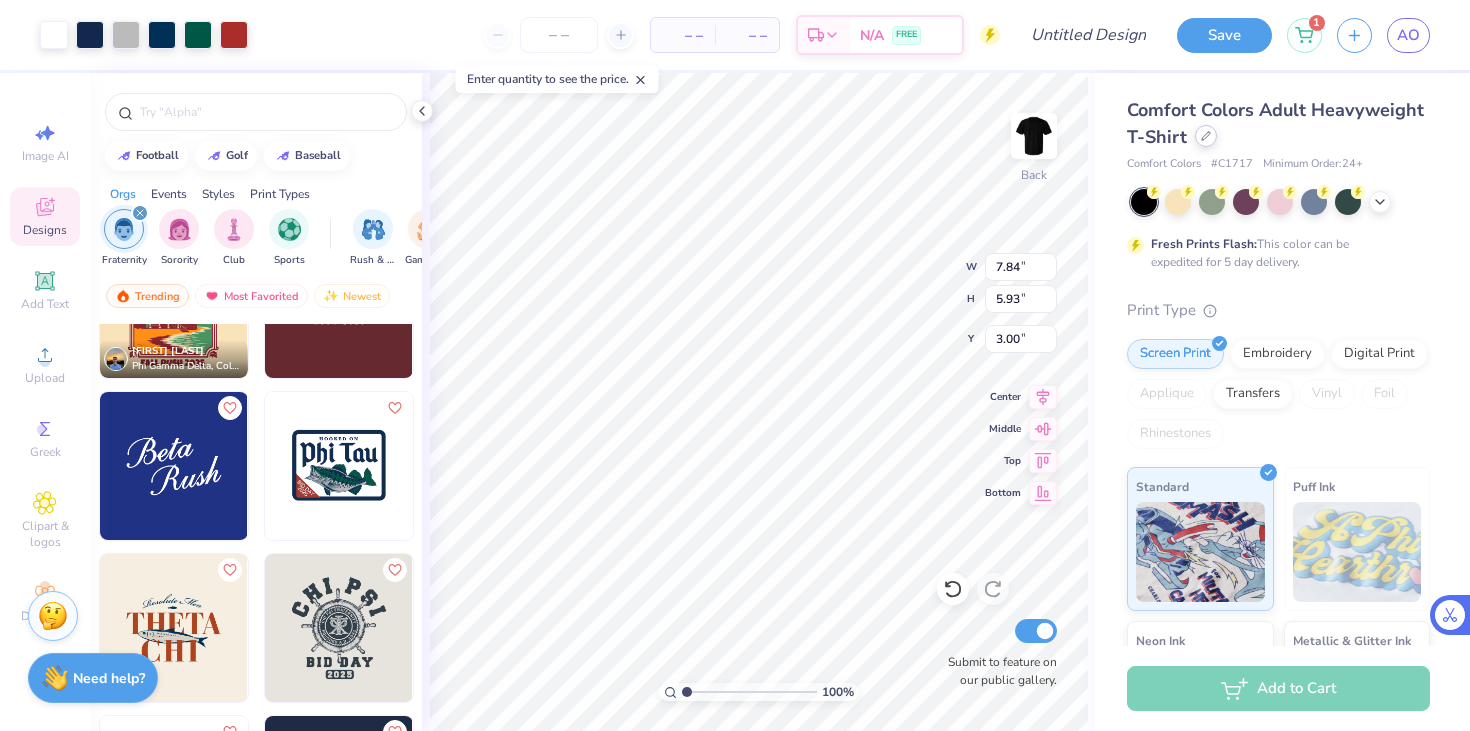 click 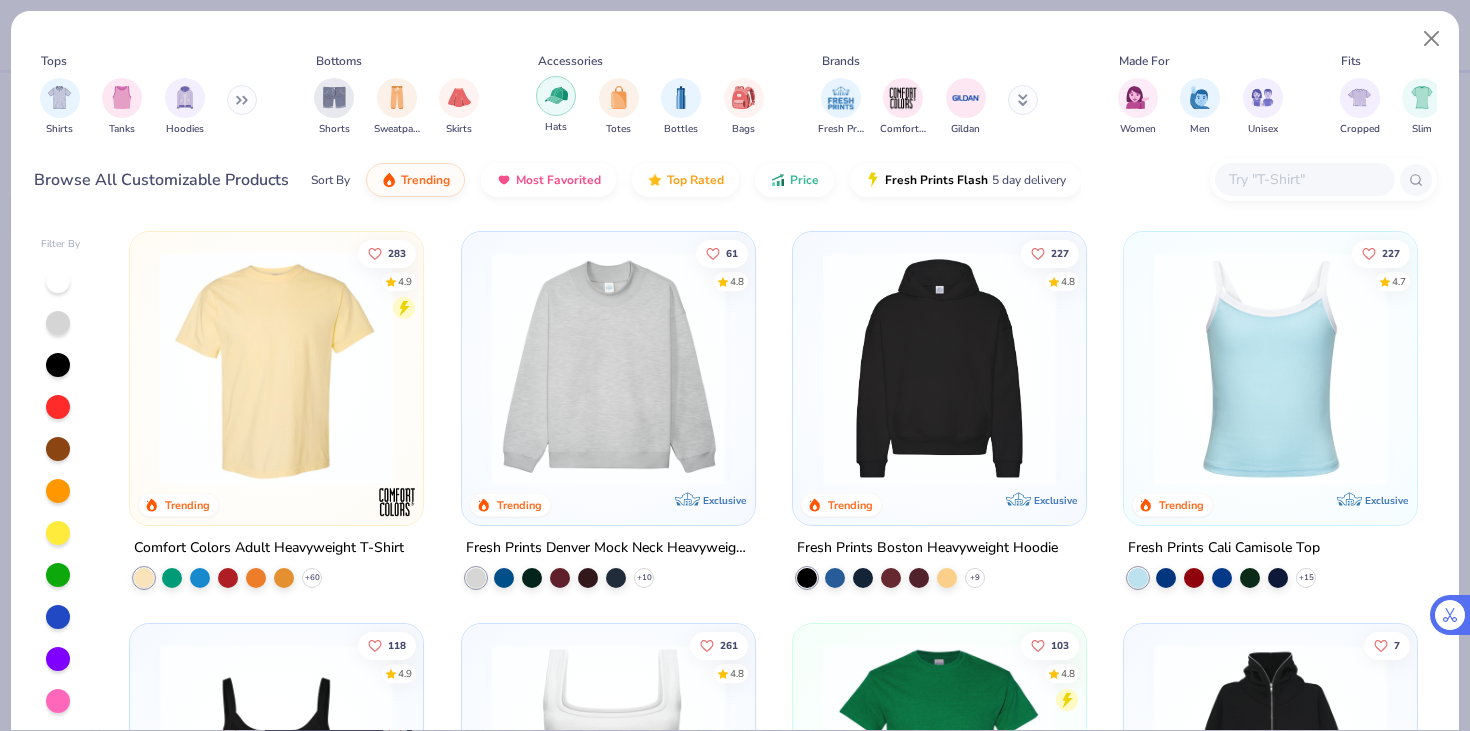 click at bounding box center [556, 95] 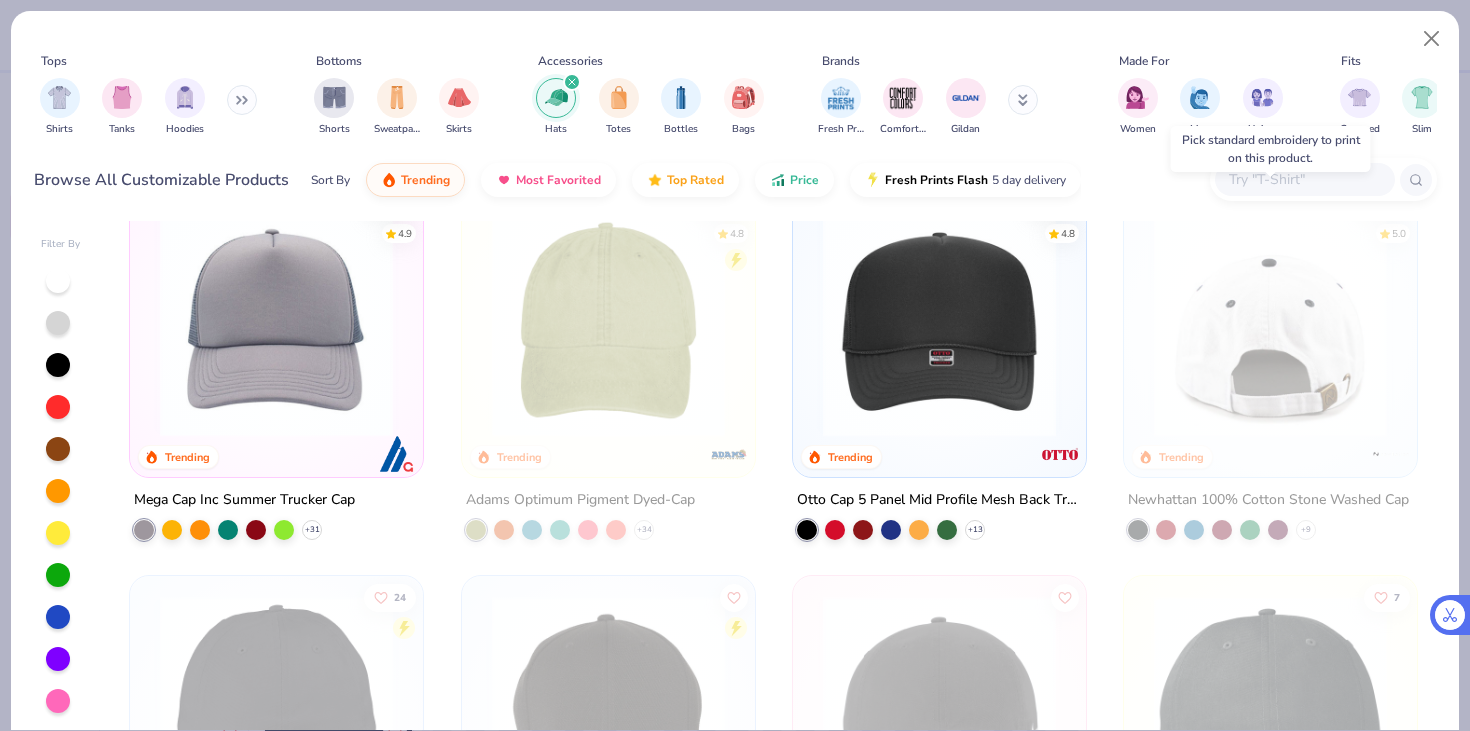 scroll, scrollTop: 47, scrollLeft: 0, axis: vertical 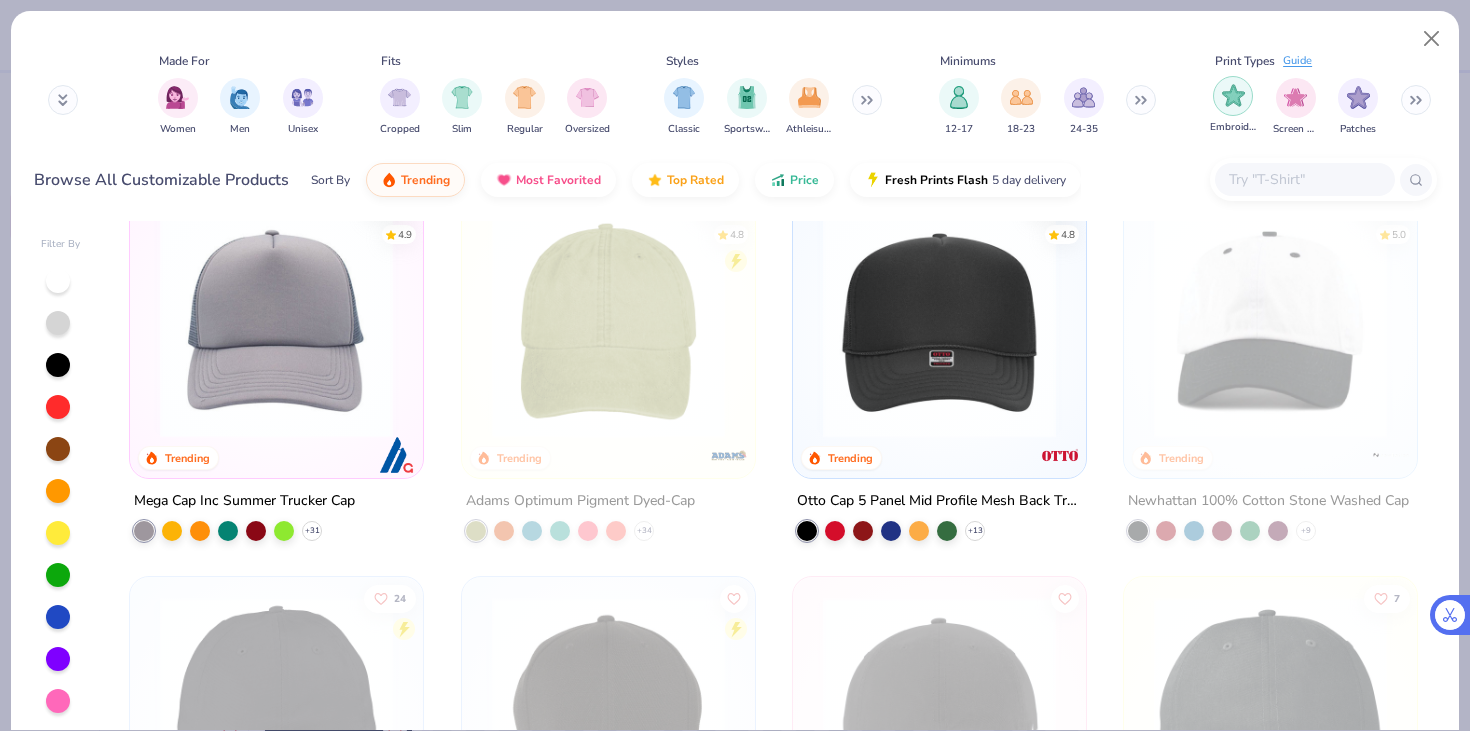 click at bounding box center [1233, 95] 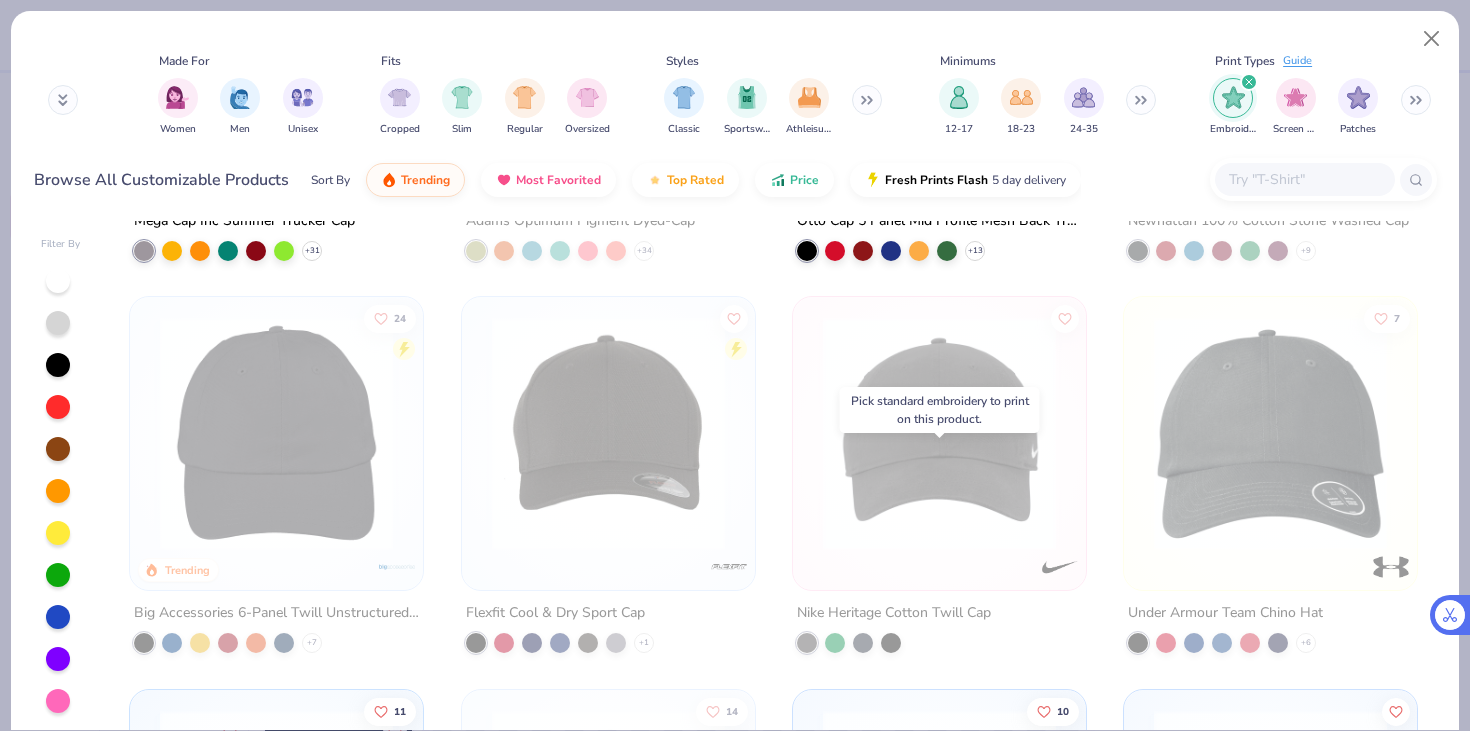 scroll, scrollTop: 0, scrollLeft: 0, axis: both 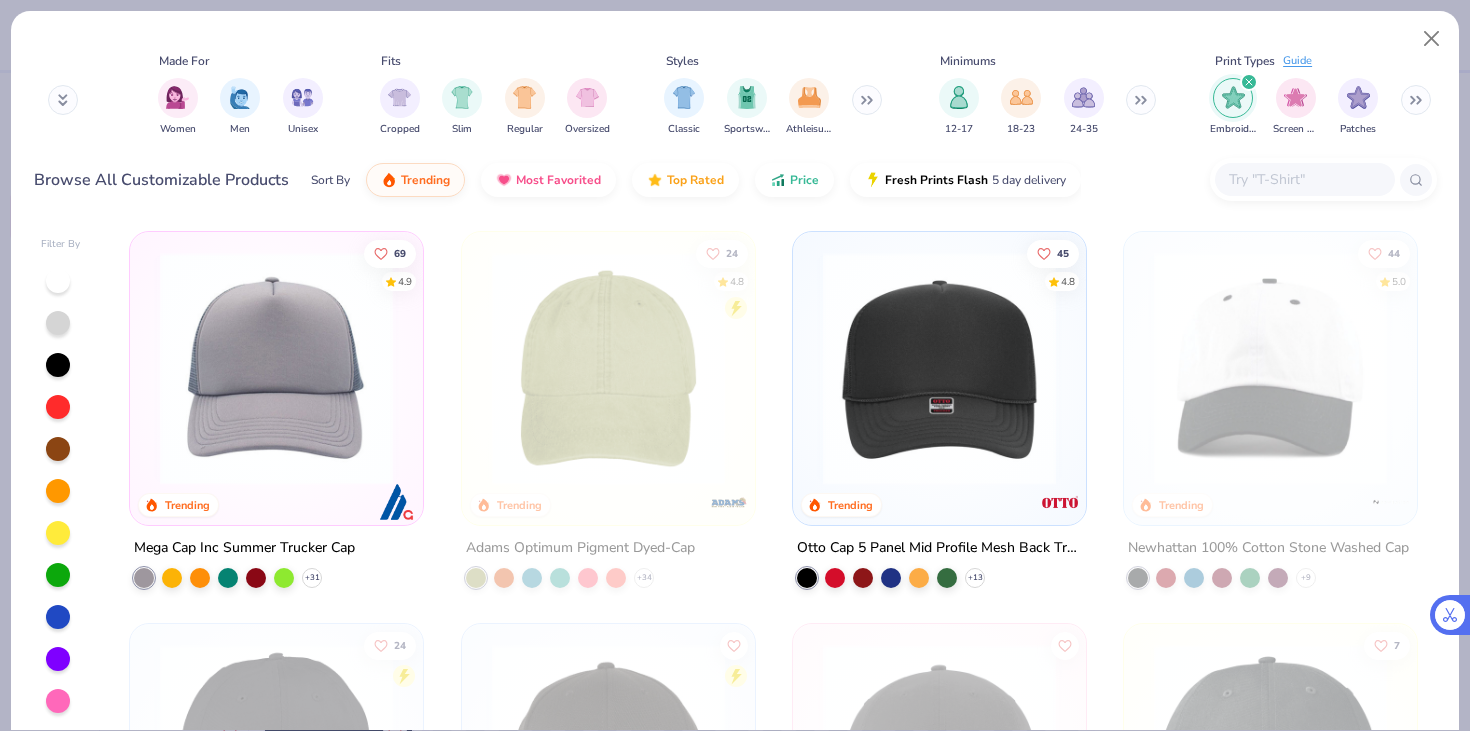 click at bounding box center (939, 368) 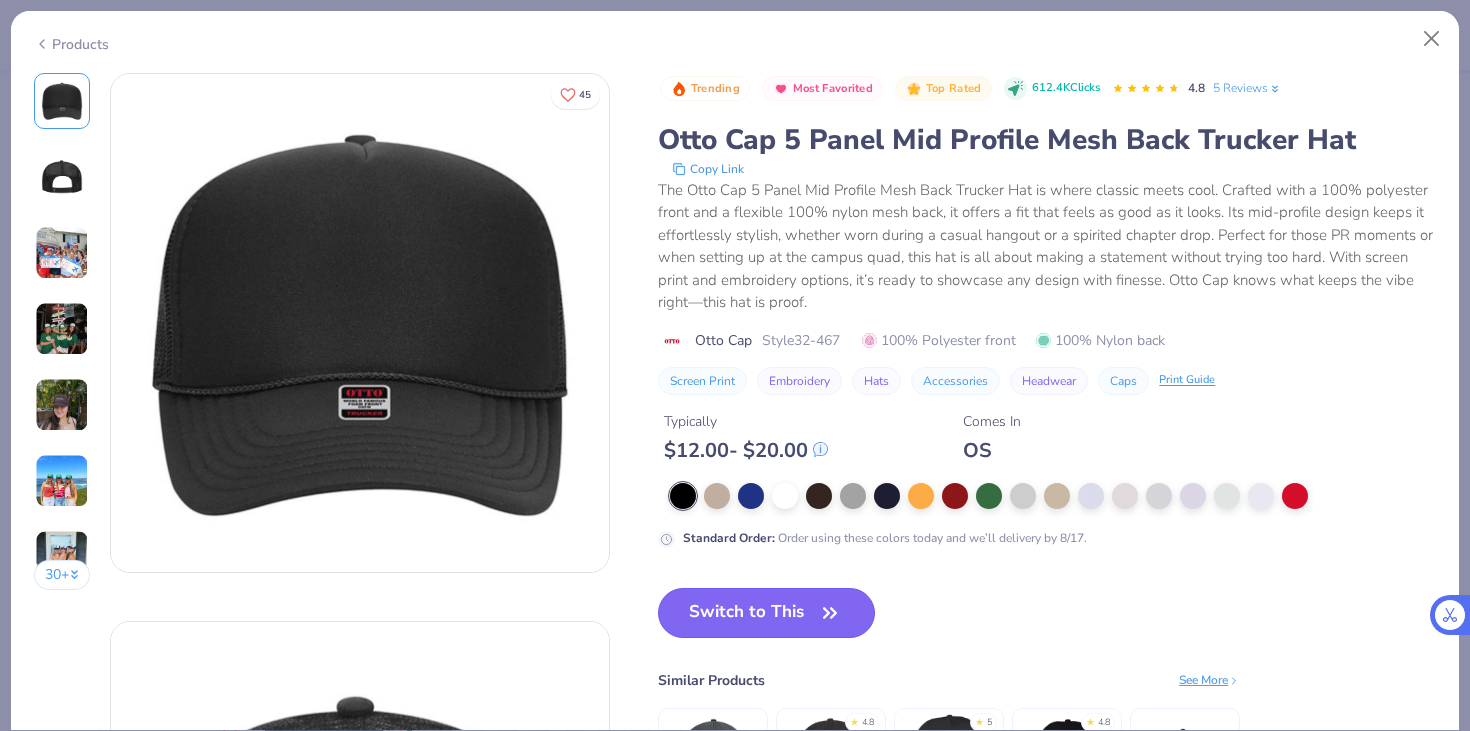 click 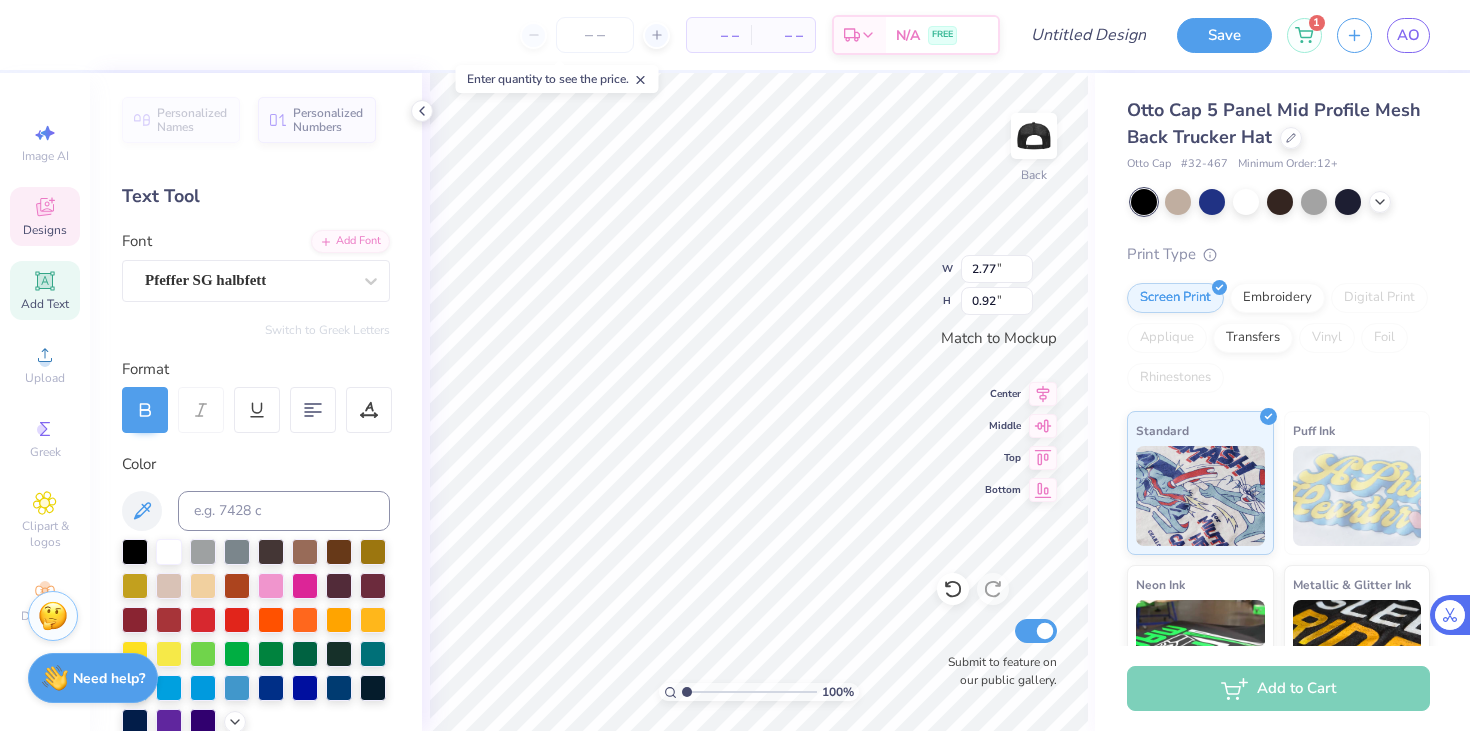 scroll, scrollTop: 0, scrollLeft: 1, axis: horizontal 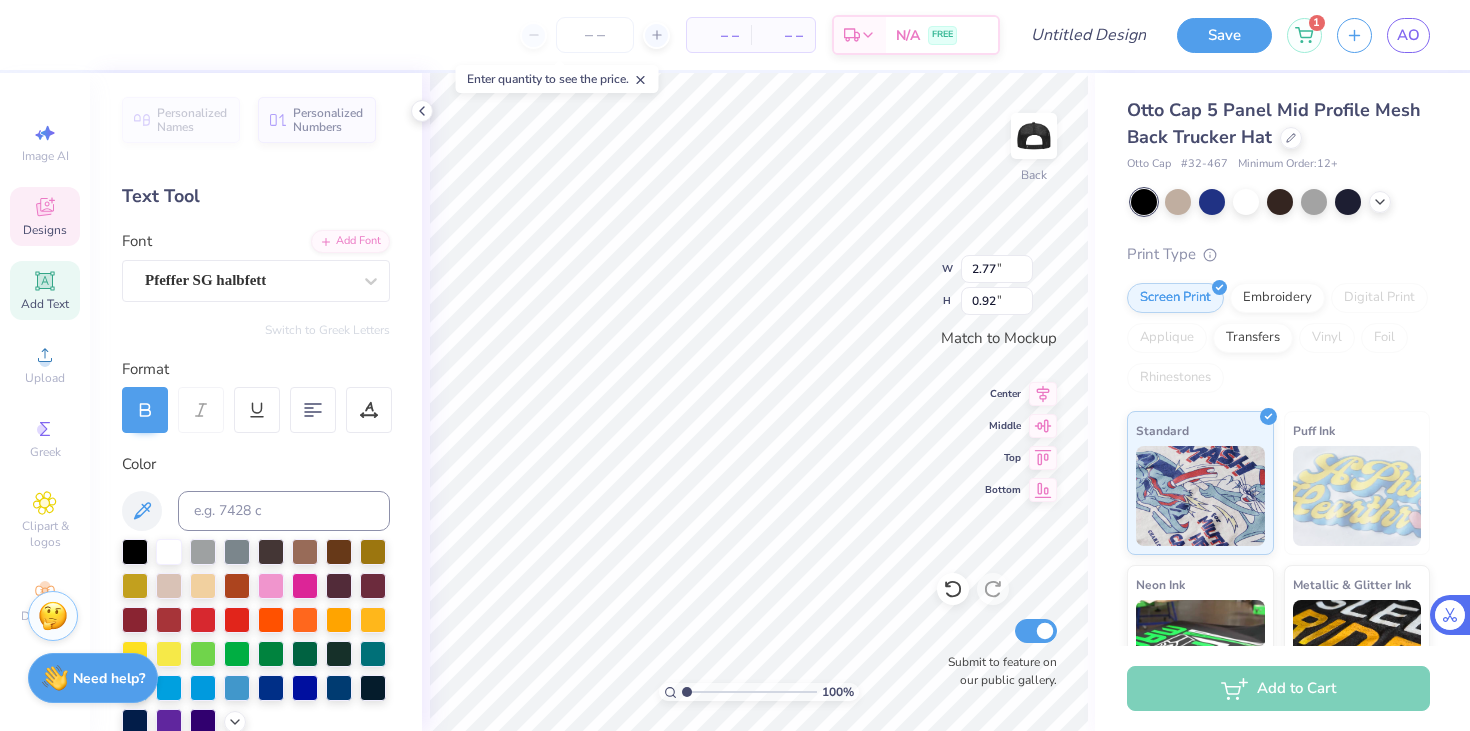 type on "[BRAND] [BRAND]" 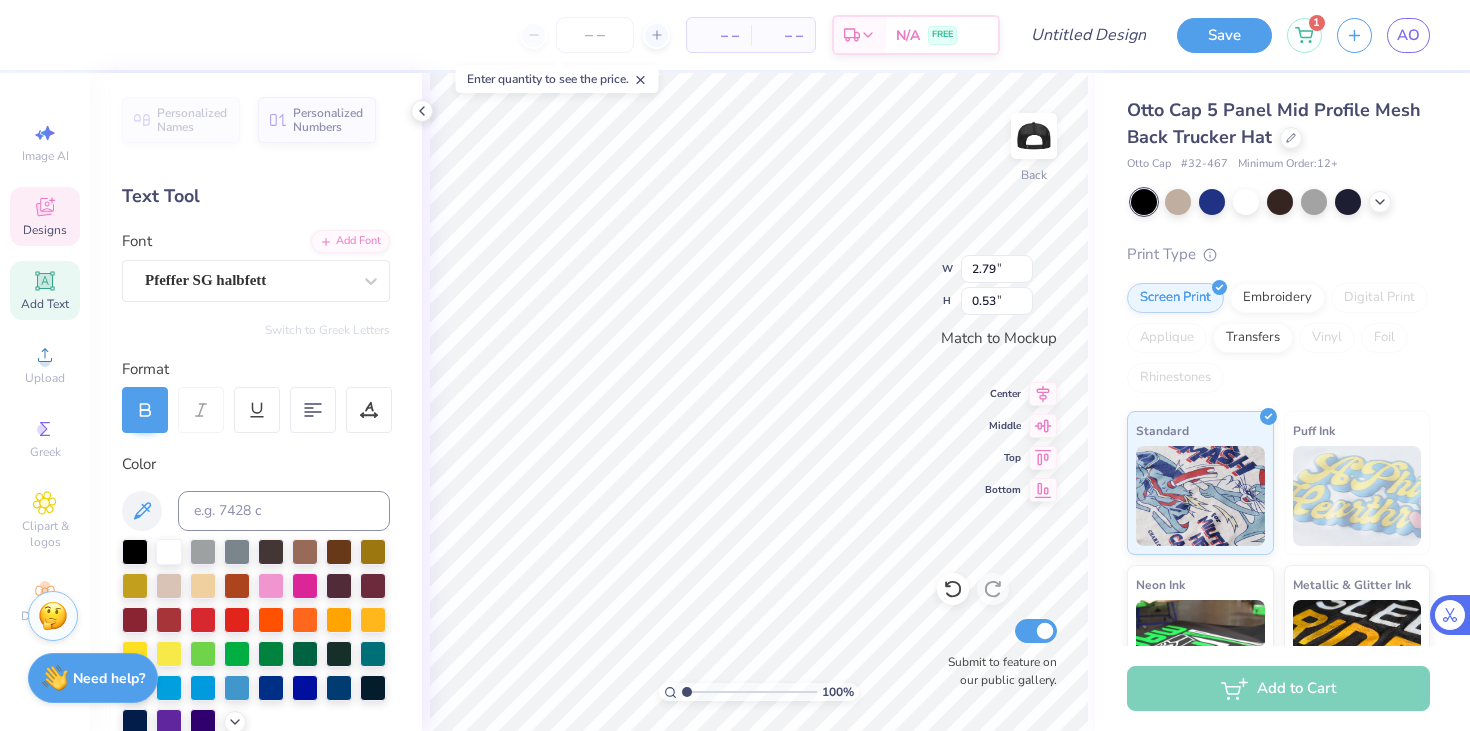 type on "2.79" 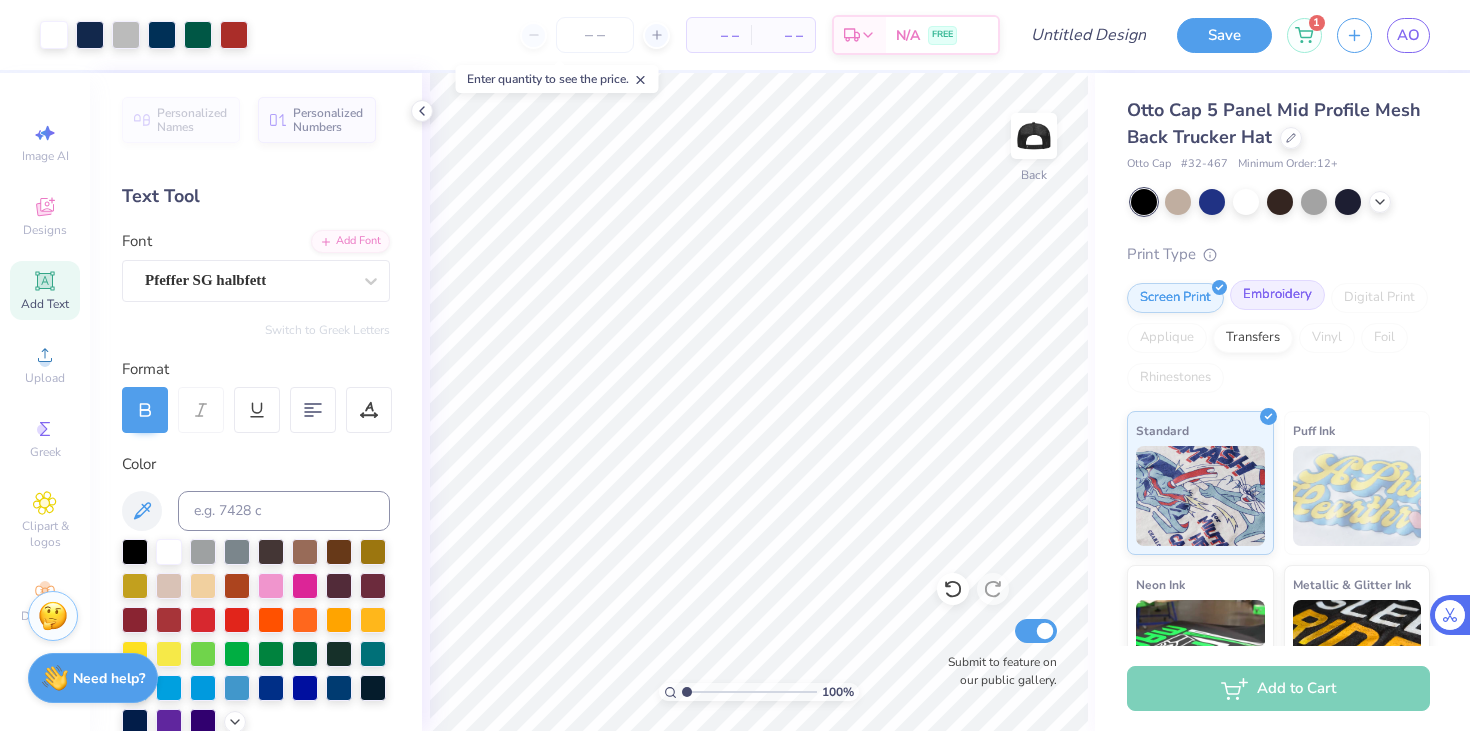 click on "Embroidery" at bounding box center (1277, 295) 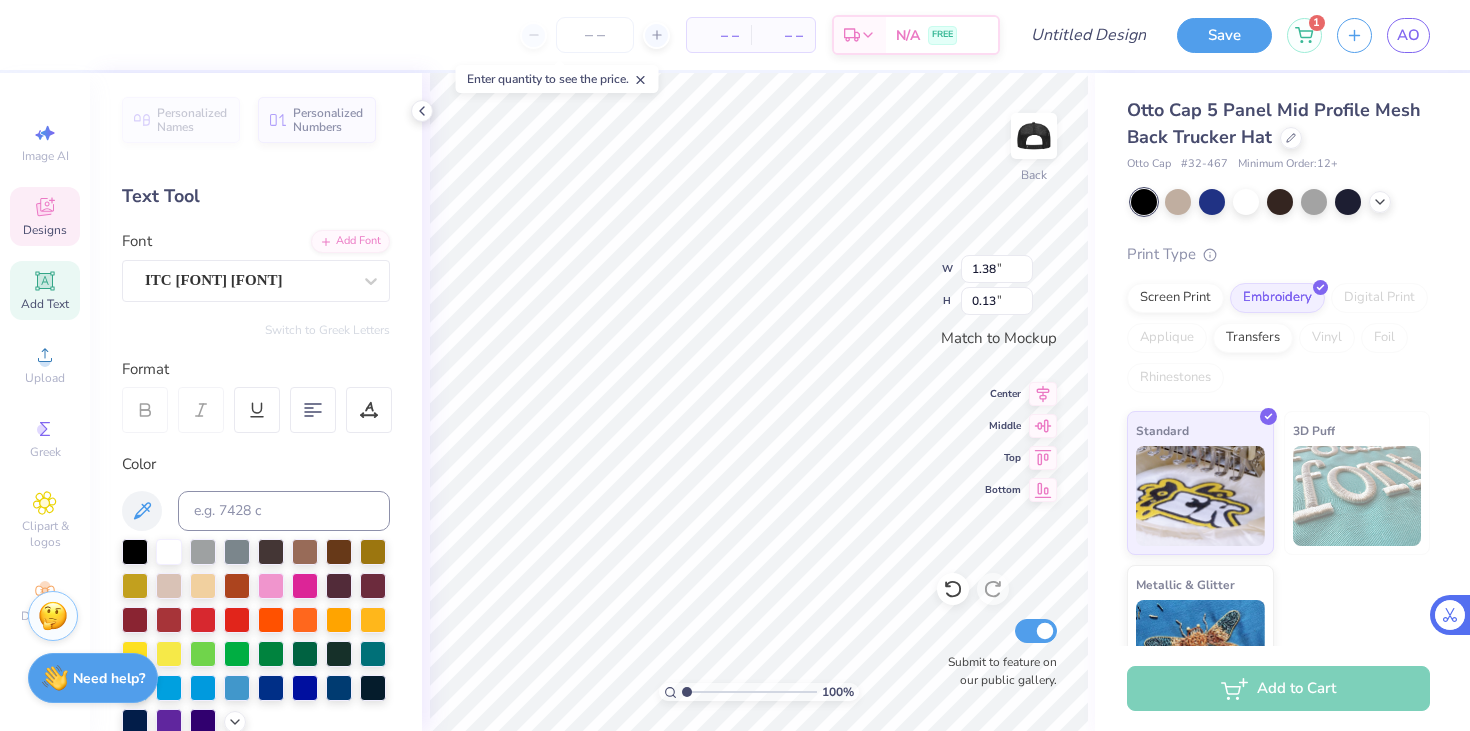 type on "1.38" 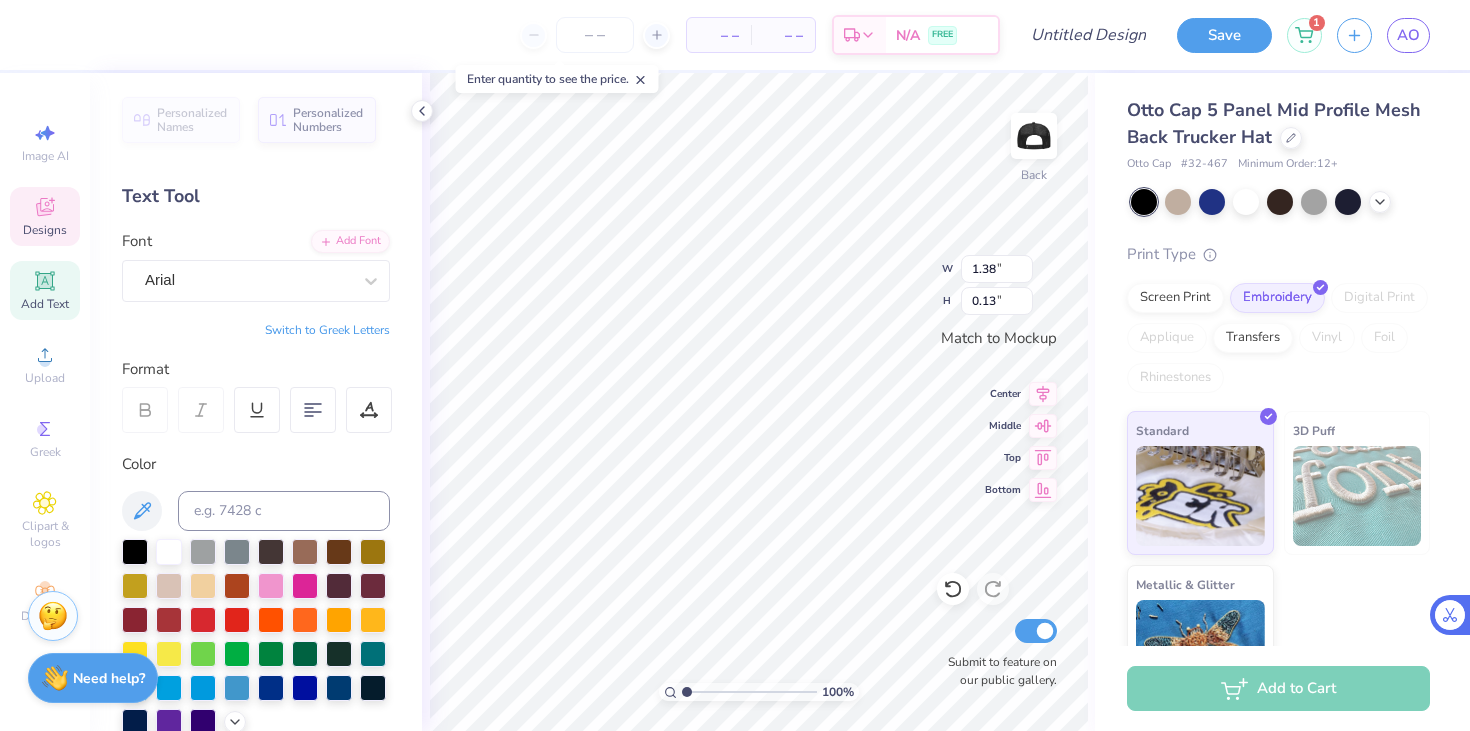 type on "0.64" 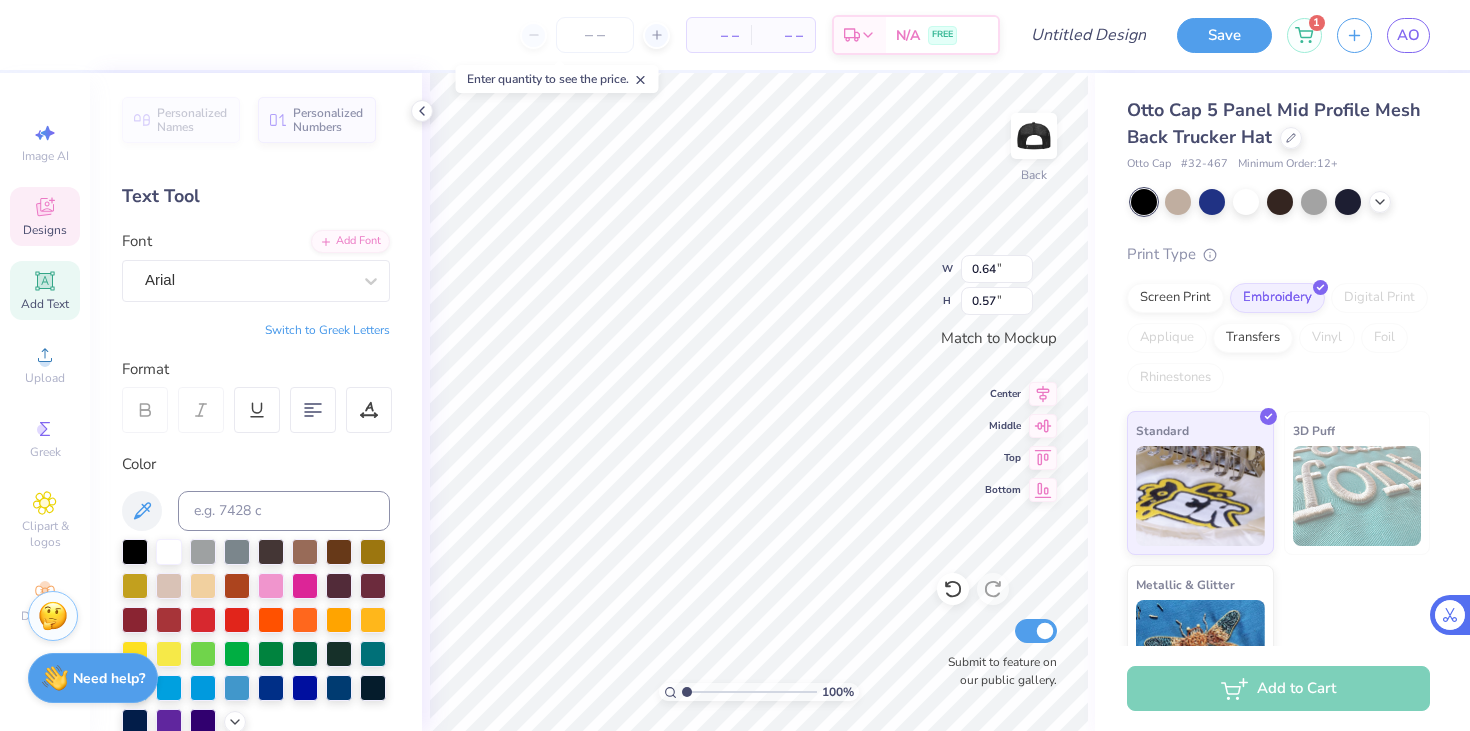 scroll, scrollTop: 0, scrollLeft: 1, axis: horizontal 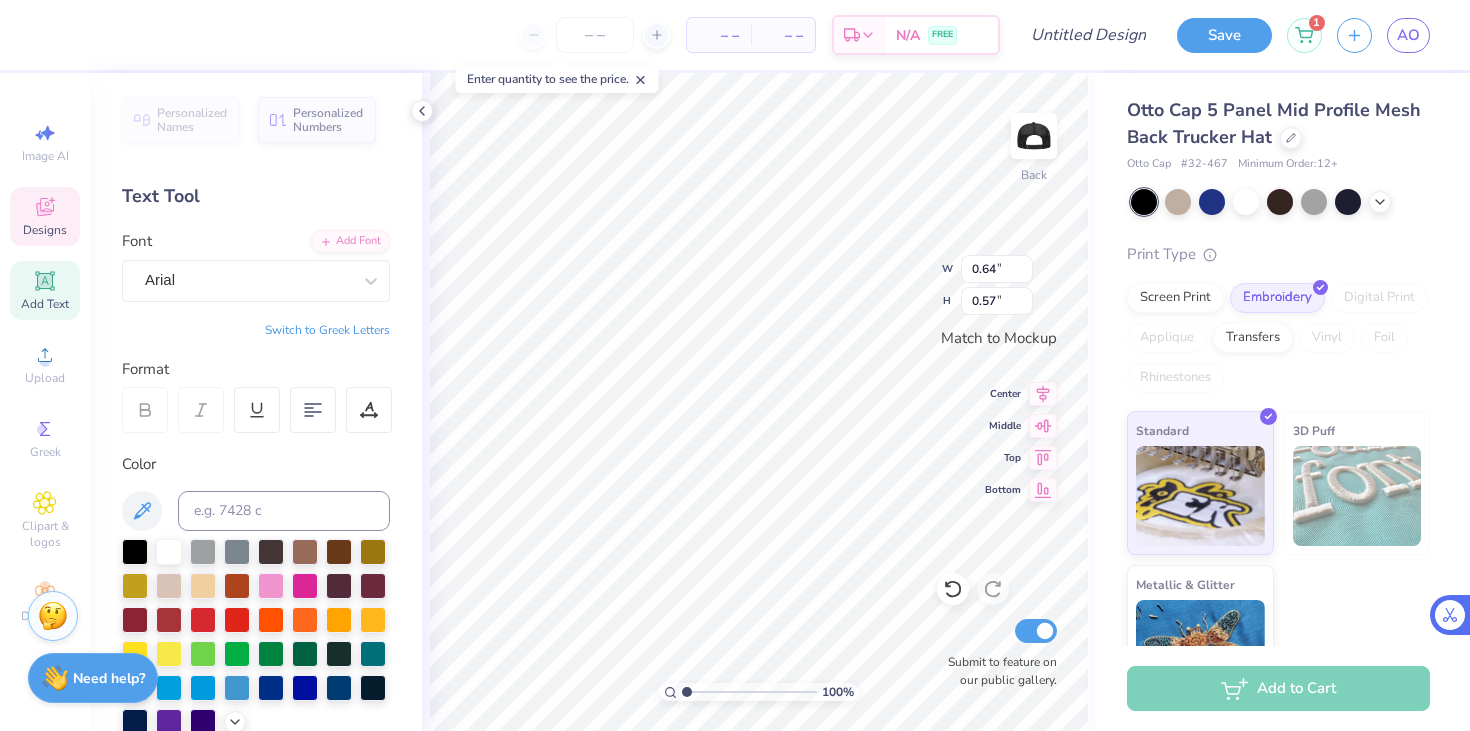 type on "0.39" 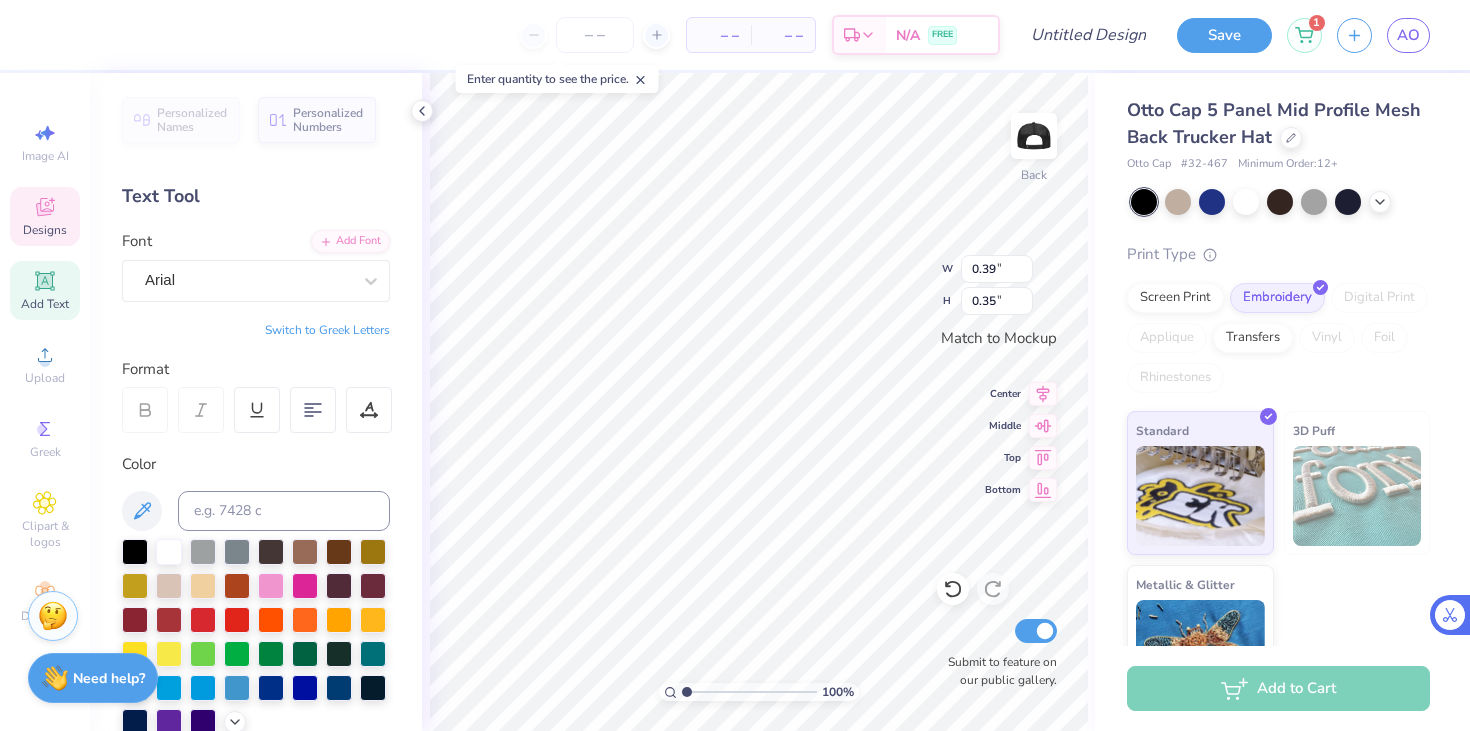 type on "2017" 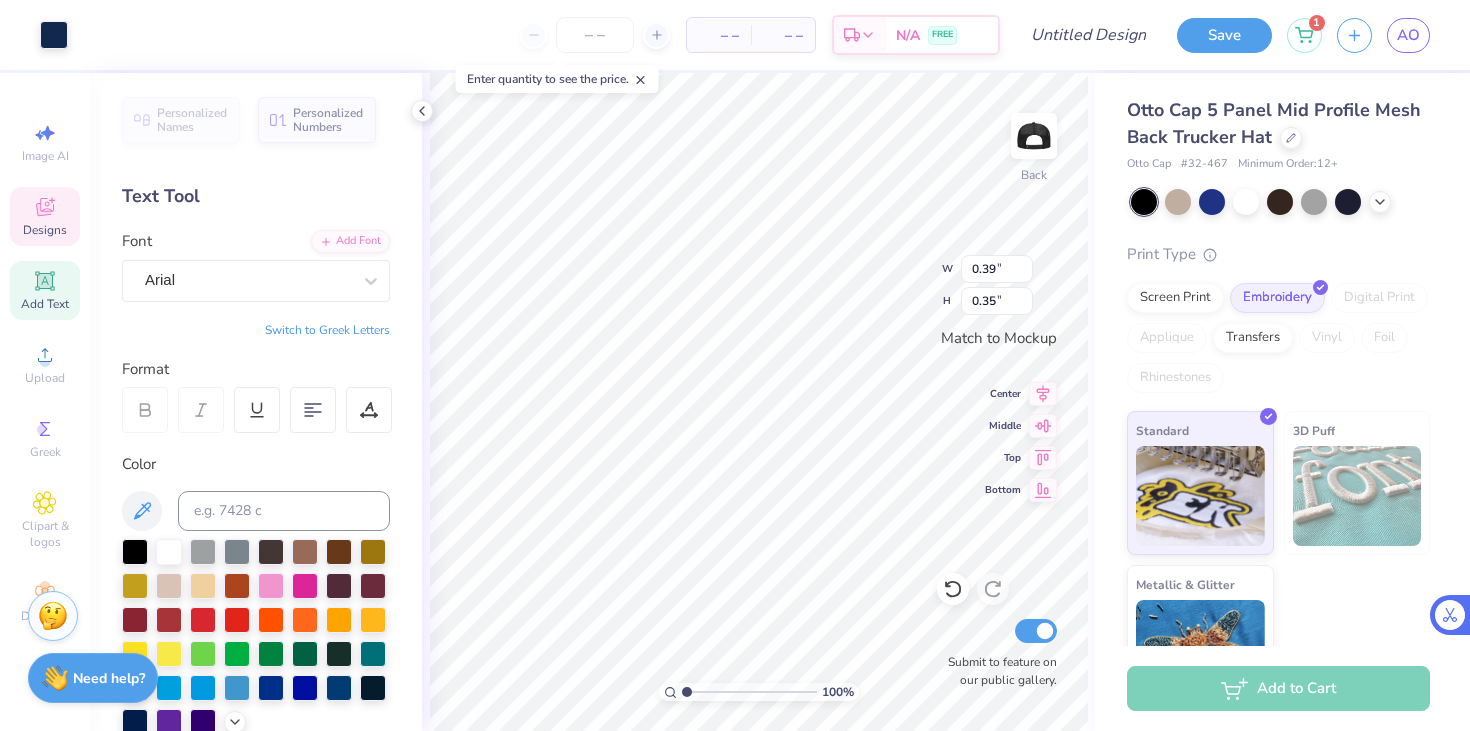 type on "3.28" 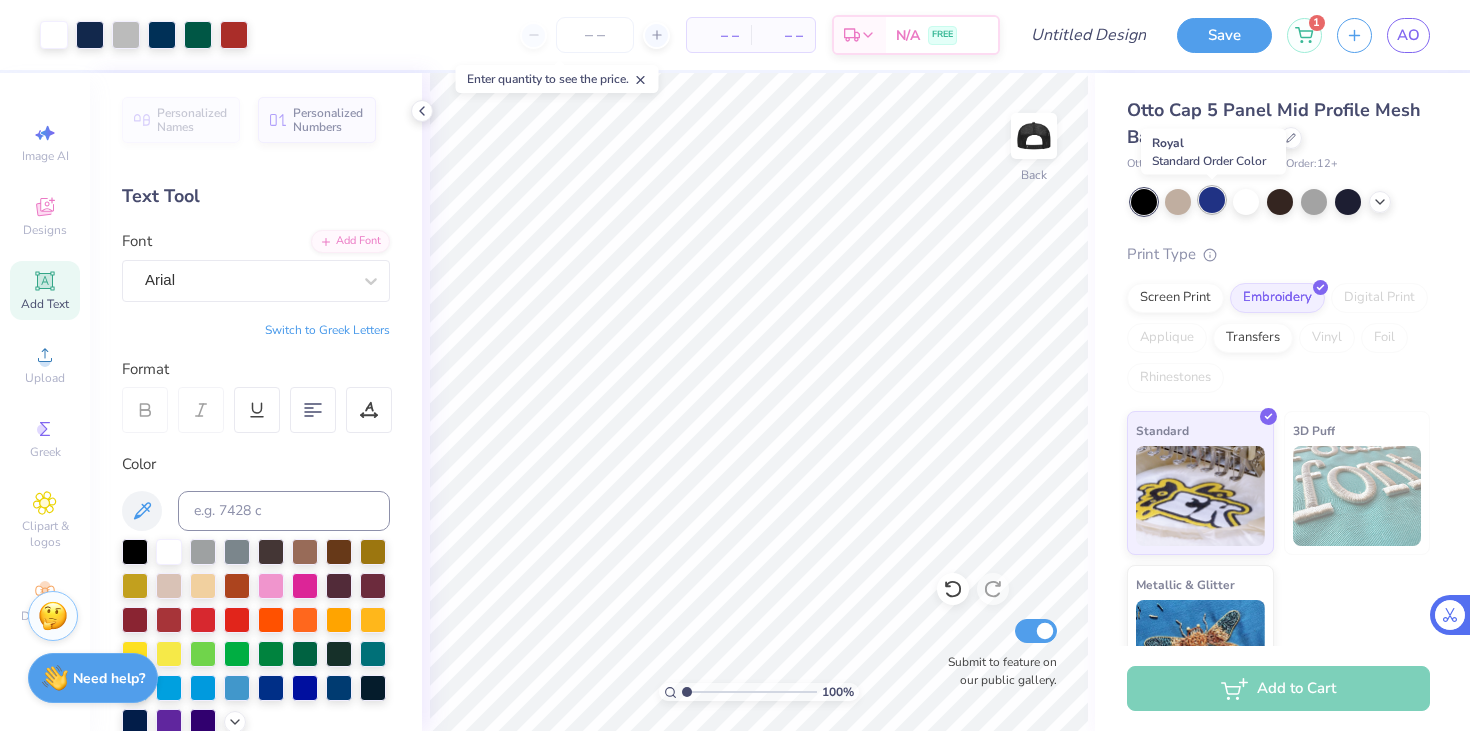 click at bounding box center (1212, 200) 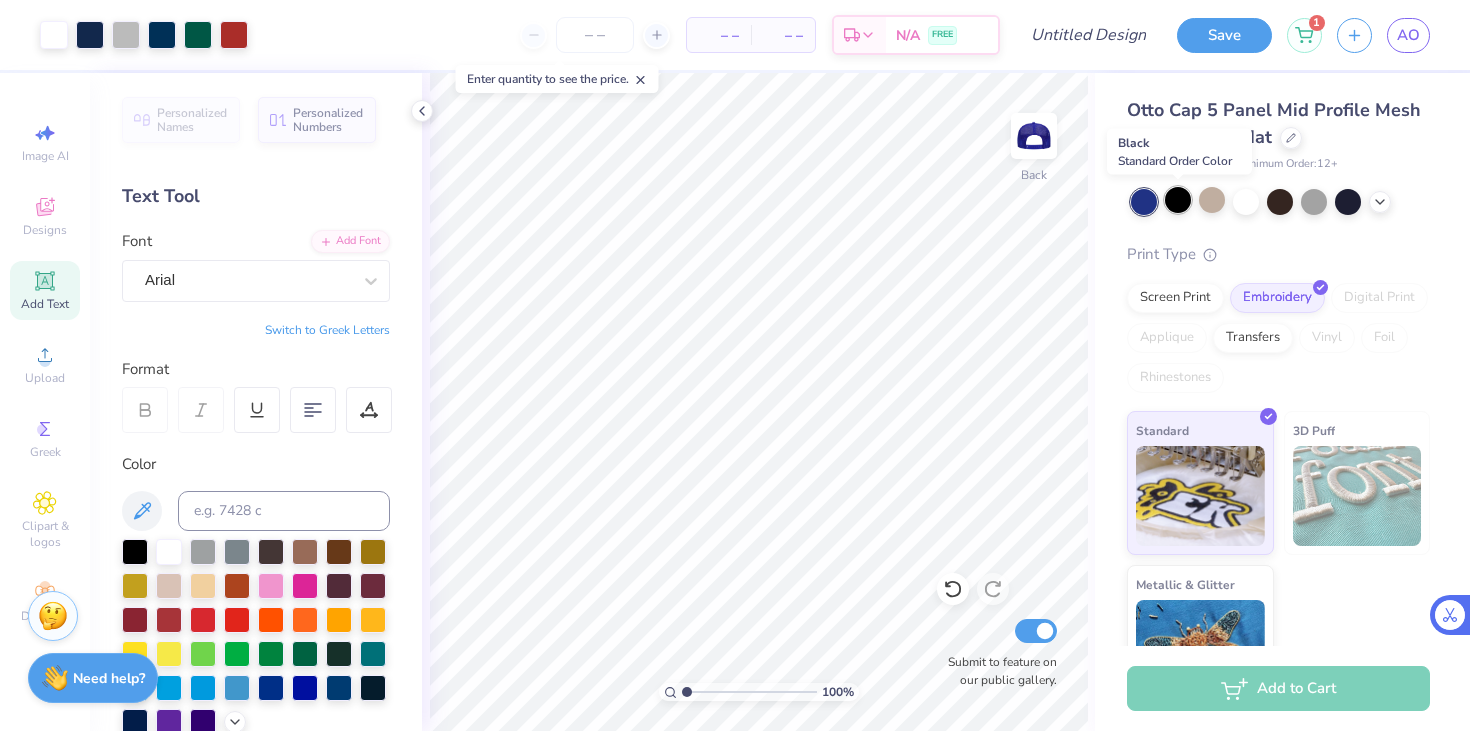 click at bounding box center [1178, 200] 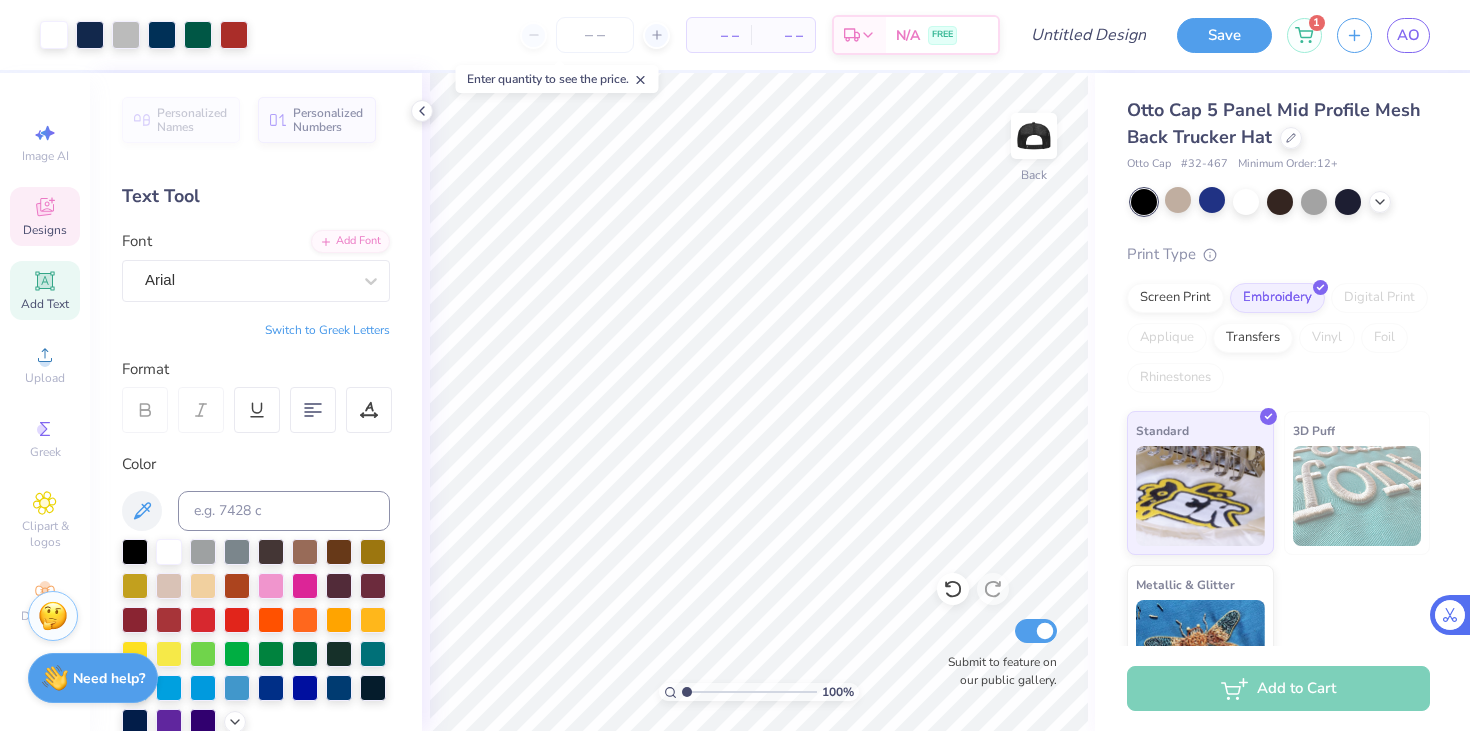 click on "Designs" at bounding box center (45, 230) 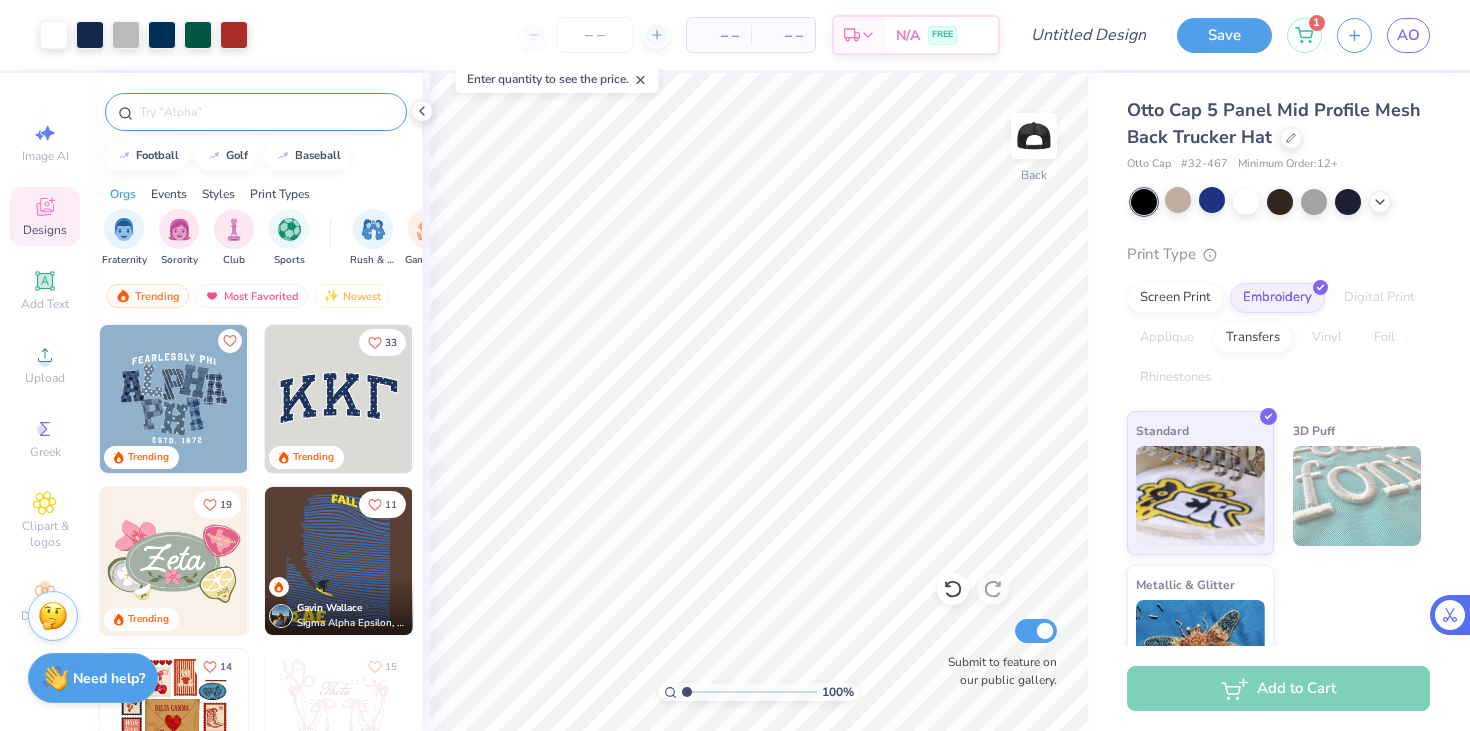 click at bounding box center [266, 112] 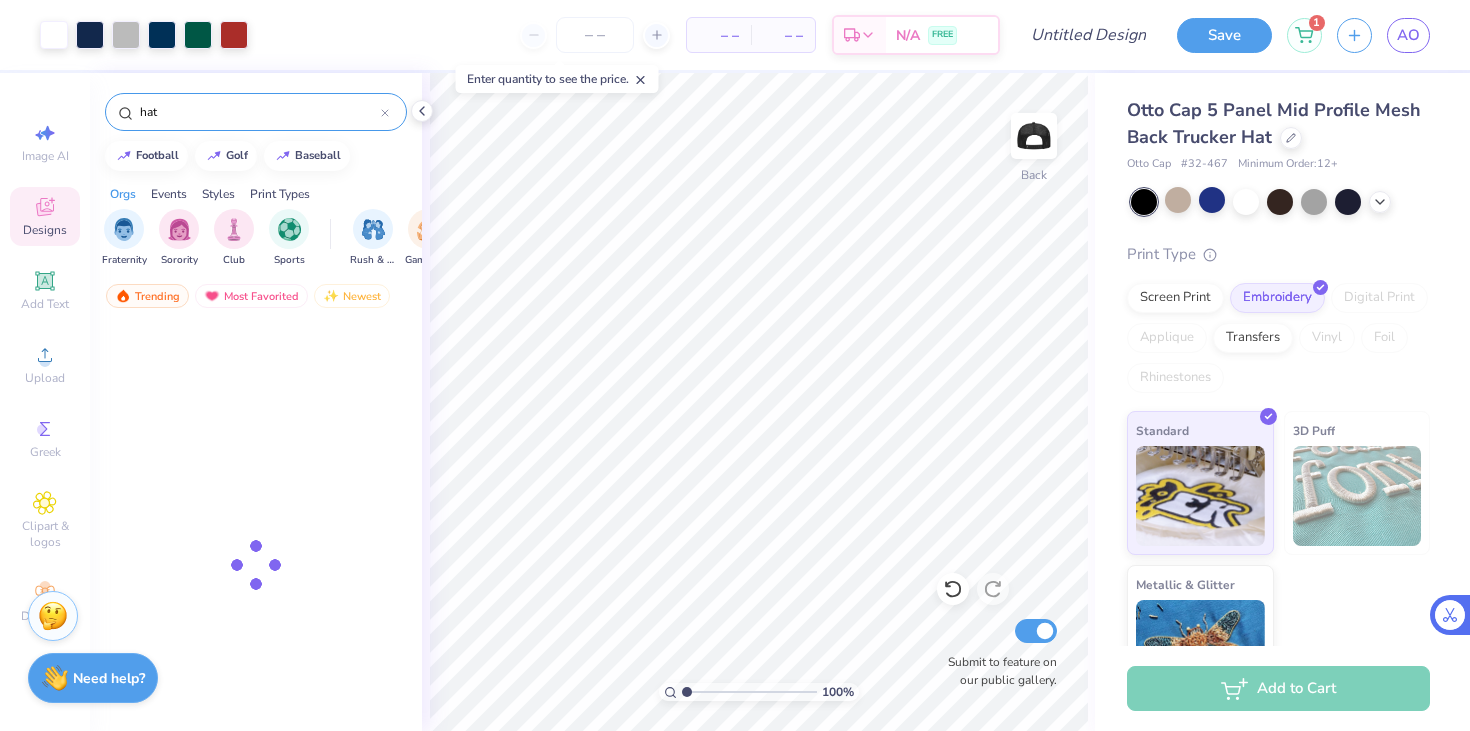 type on "hat" 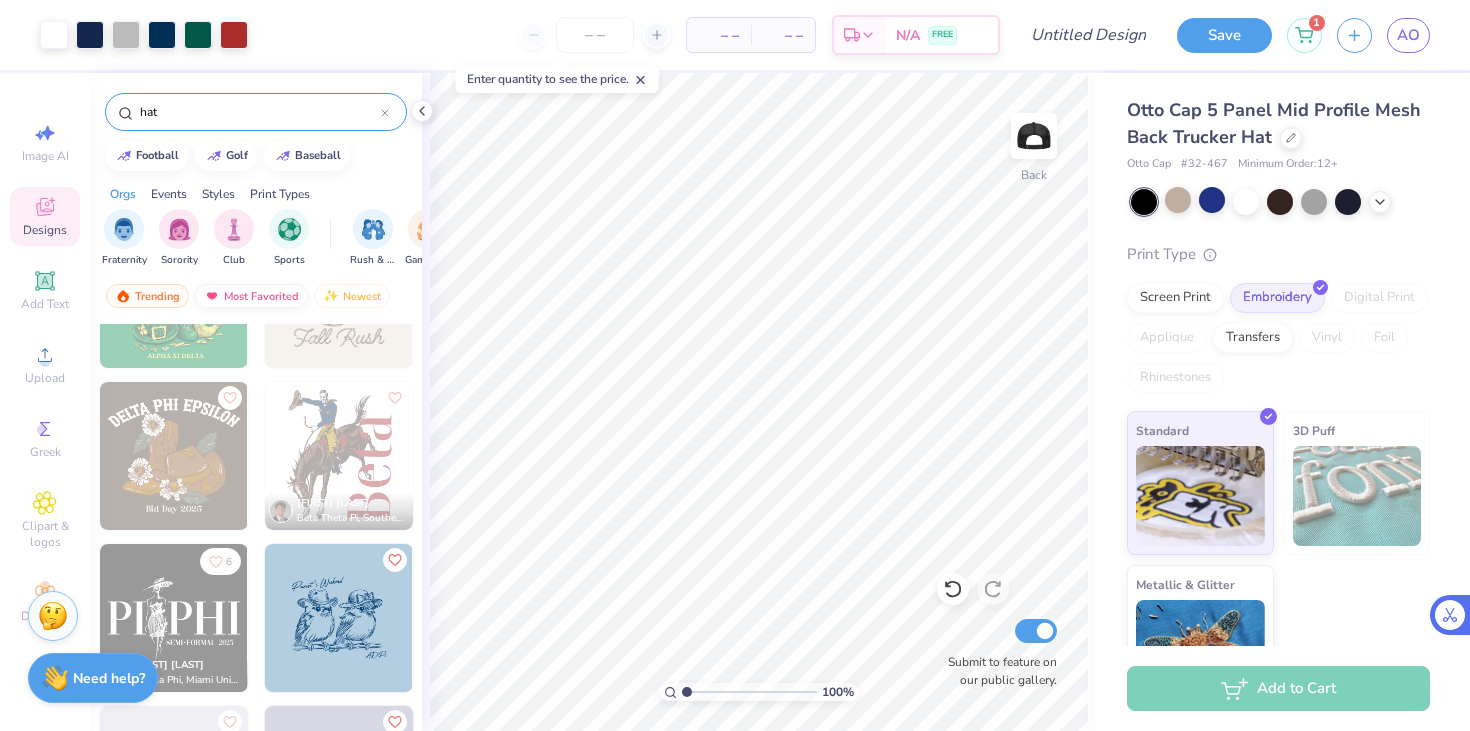scroll, scrollTop: 72, scrollLeft: 0, axis: vertical 